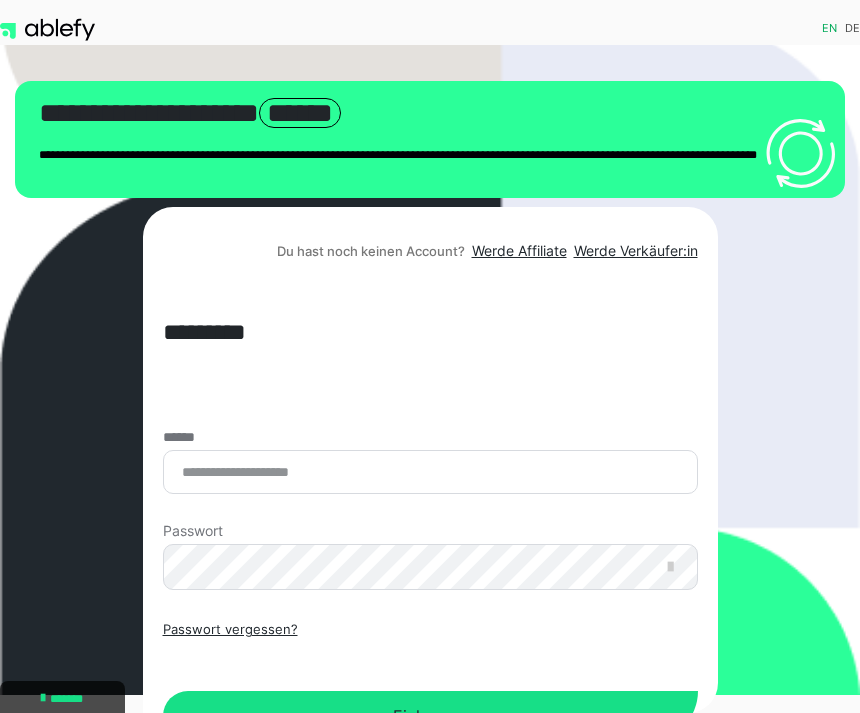 scroll, scrollTop: 6, scrollLeft: 0, axis: vertical 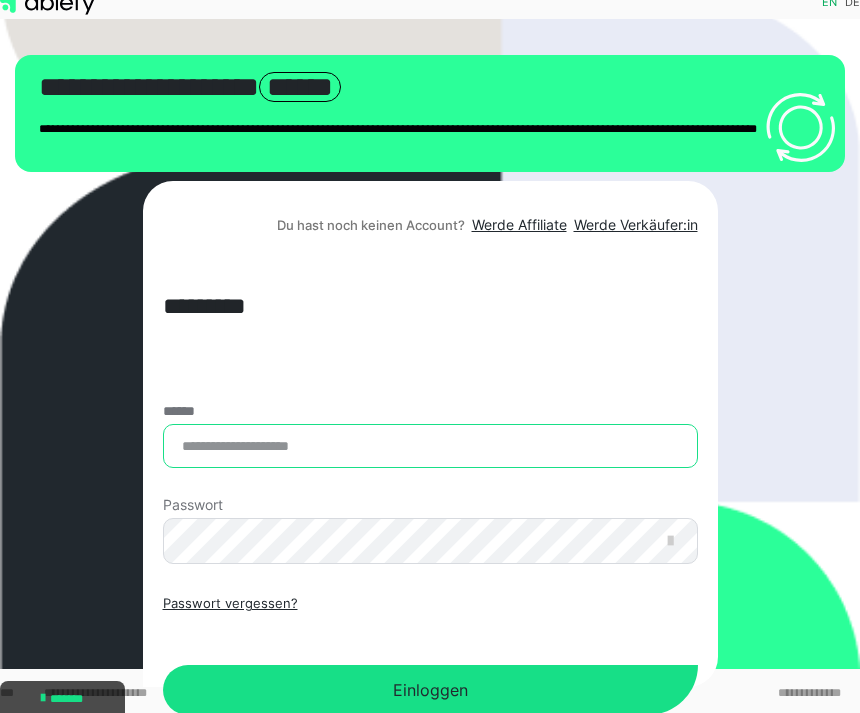 click on "******" at bounding box center (430, 446) 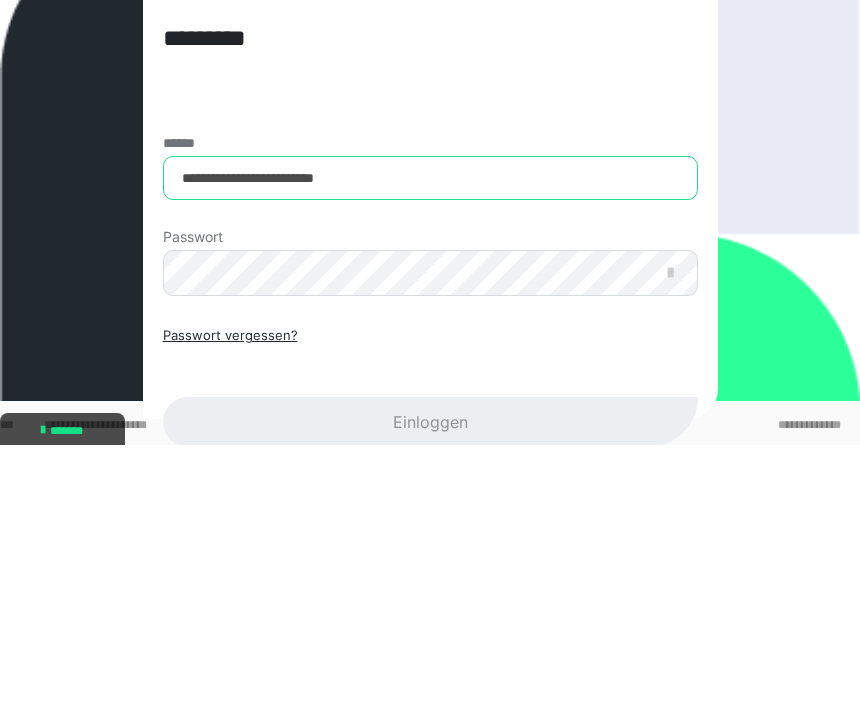 type on "**********" 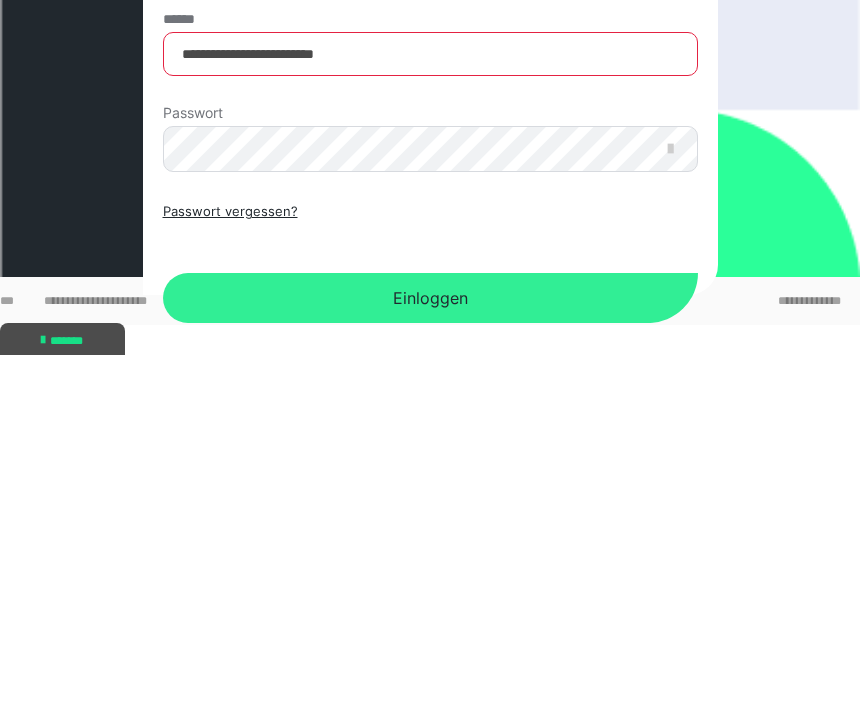 click on "Einloggen" at bounding box center [430, 656] 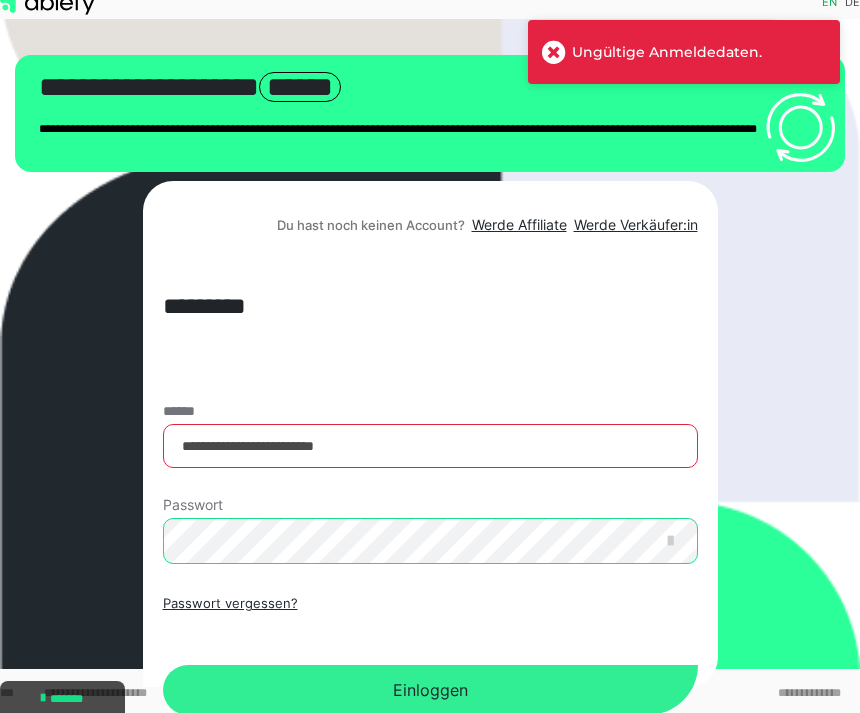 scroll, scrollTop: 32, scrollLeft: 0, axis: vertical 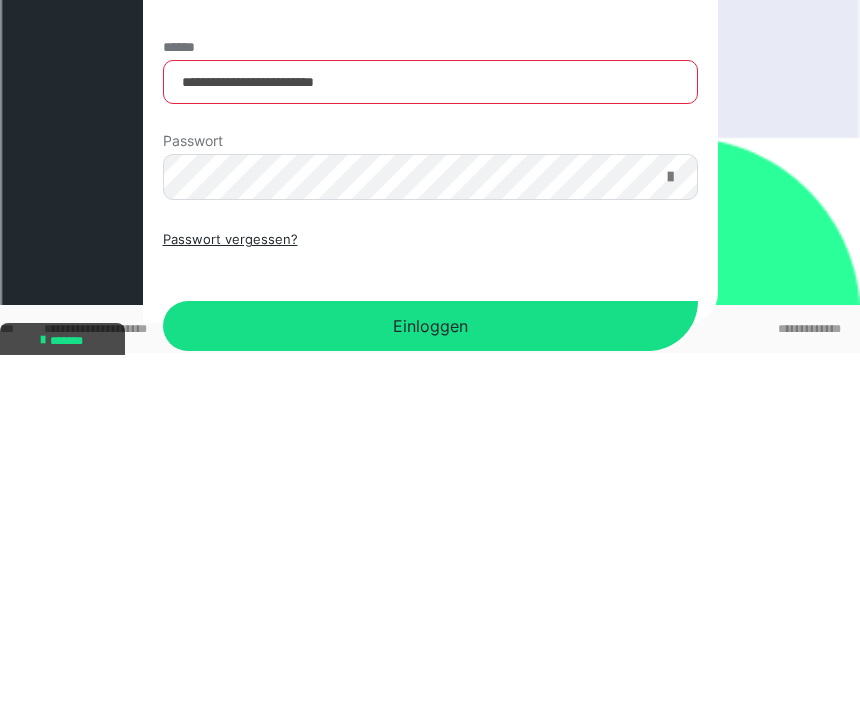 click at bounding box center (670, 535) 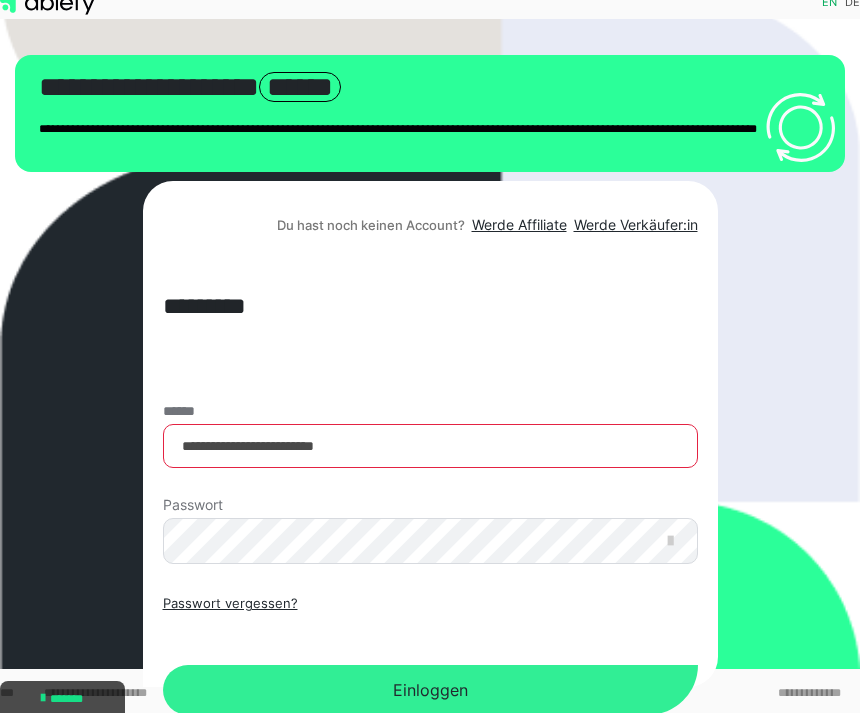 click on "Einloggen" at bounding box center [430, 690] 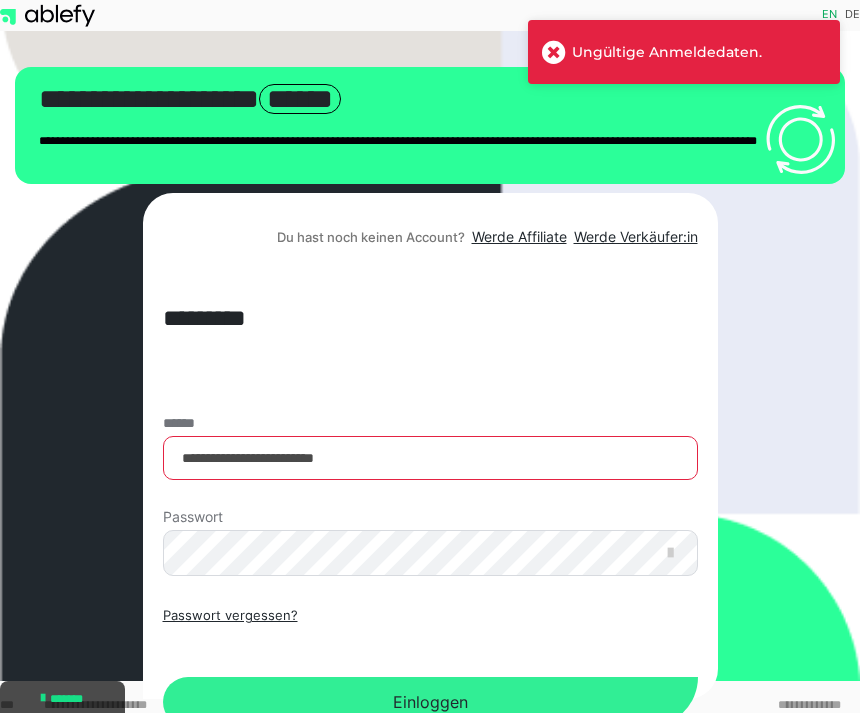 scroll, scrollTop: 5, scrollLeft: 0, axis: vertical 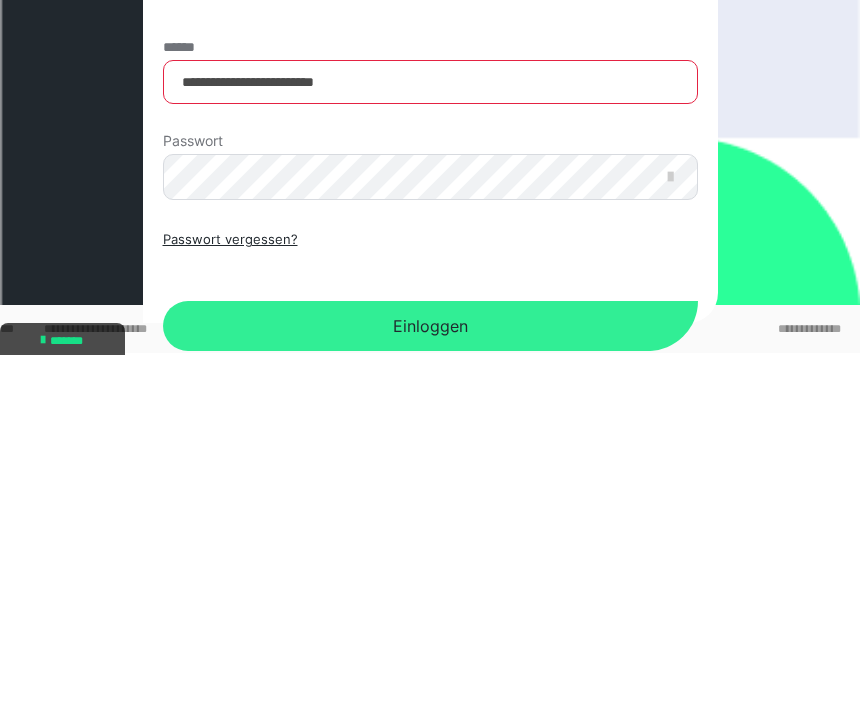 click on "Einloggen" at bounding box center [430, 684] 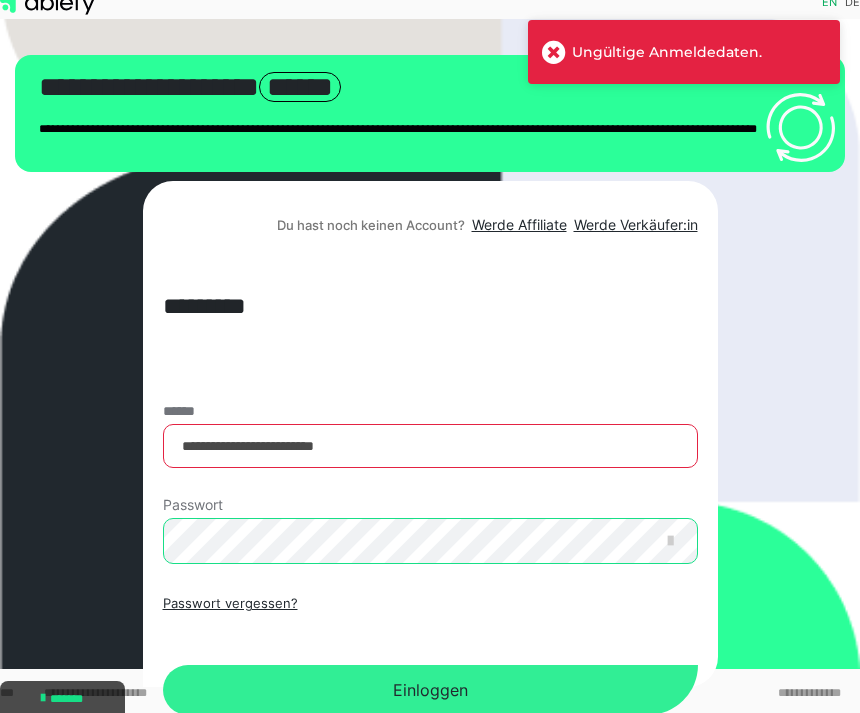 scroll, scrollTop: 32, scrollLeft: 0, axis: vertical 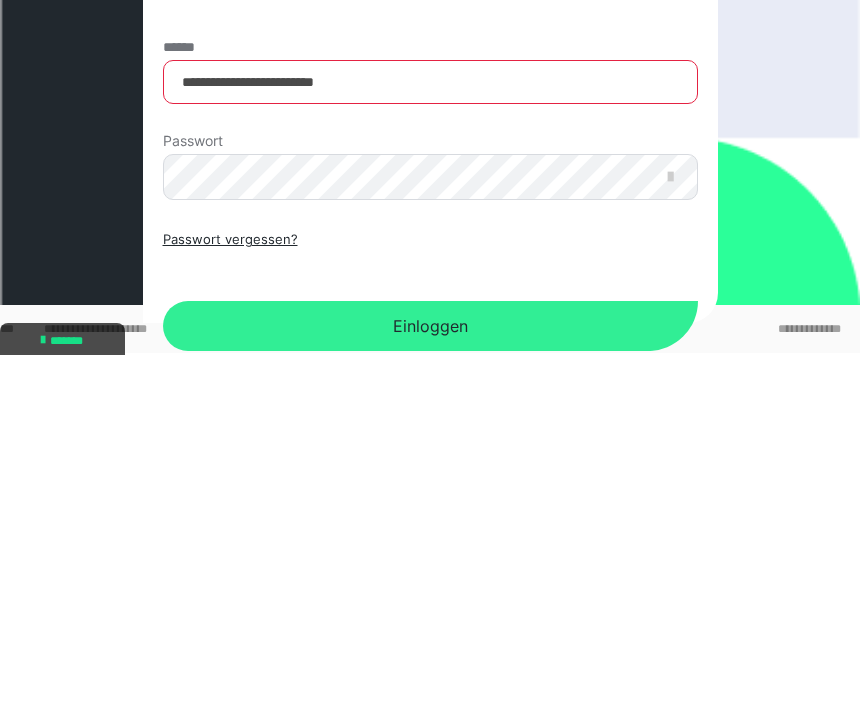 click on "Einloggen" at bounding box center [430, 684] 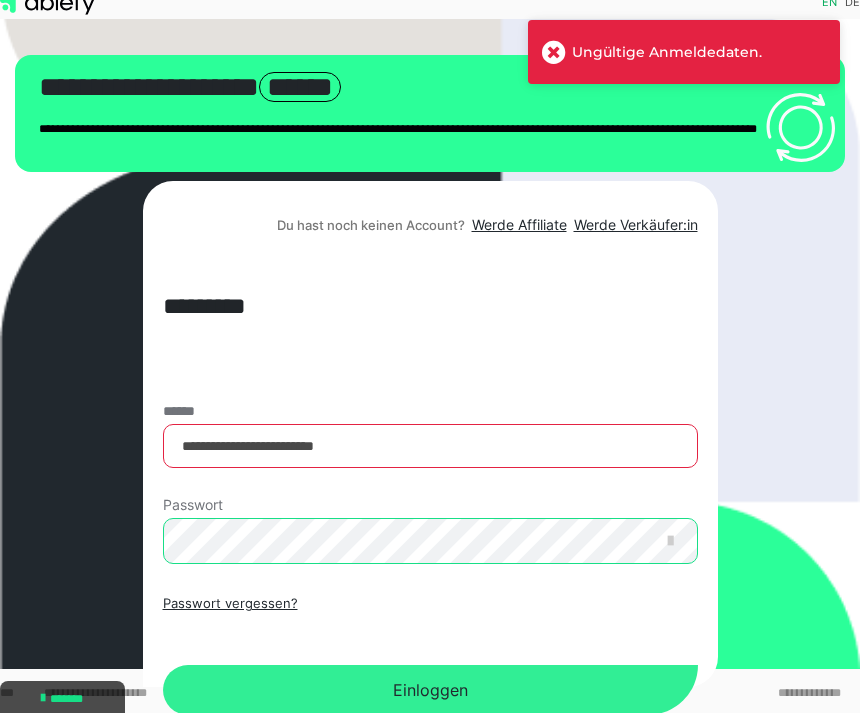 scroll, scrollTop: 32, scrollLeft: 0, axis: vertical 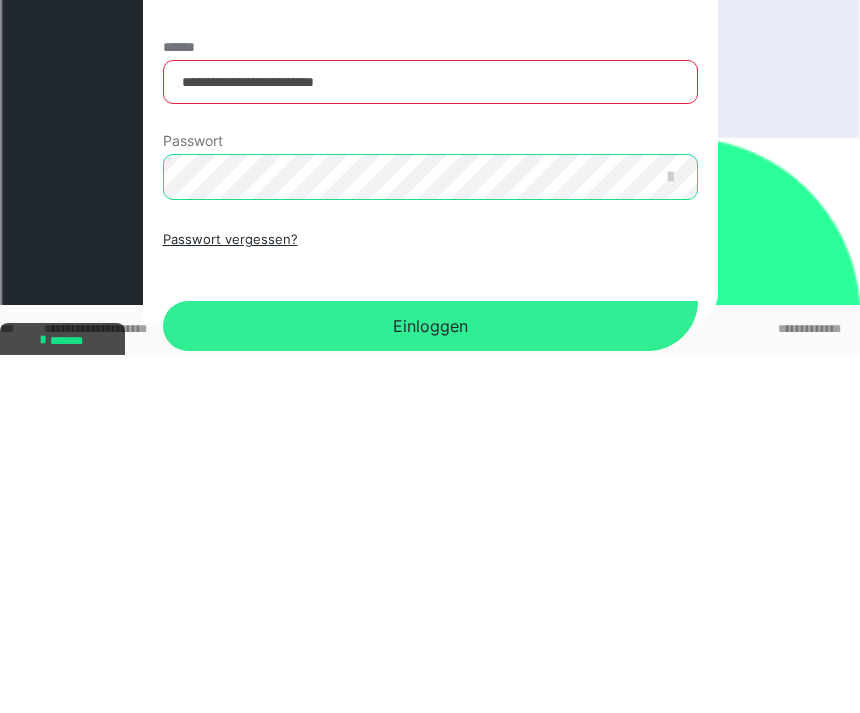 click on "Einloggen" at bounding box center [430, 684] 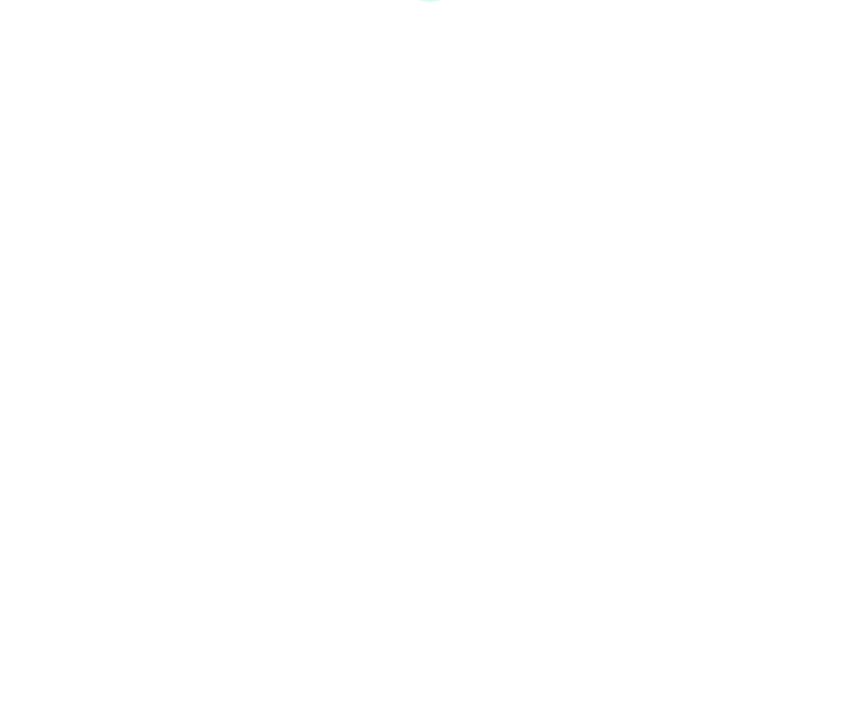 scroll, scrollTop: 26, scrollLeft: 0, axis: vertical 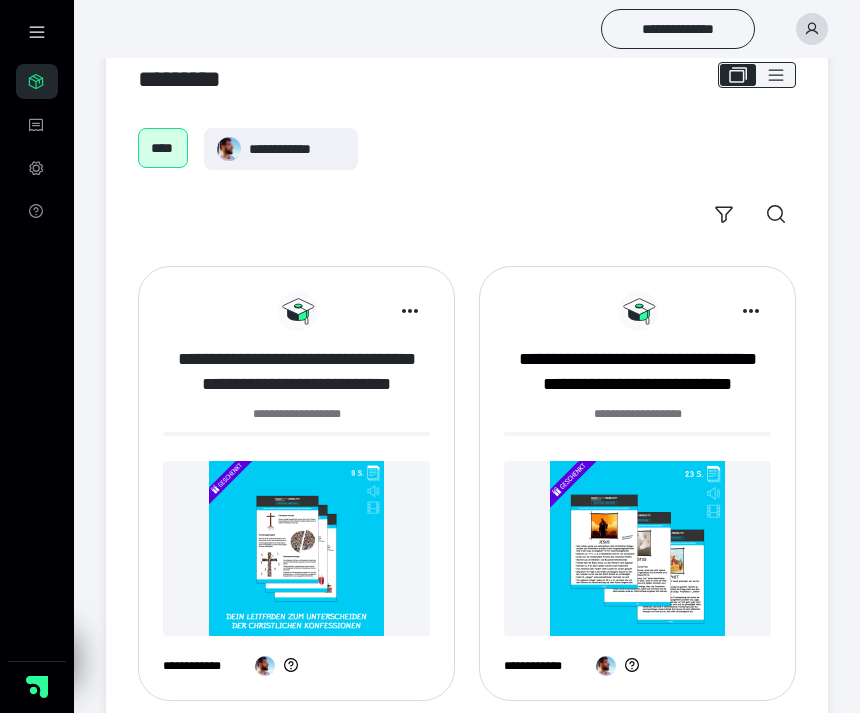 click on "**********" at bounding box center (296, 372) 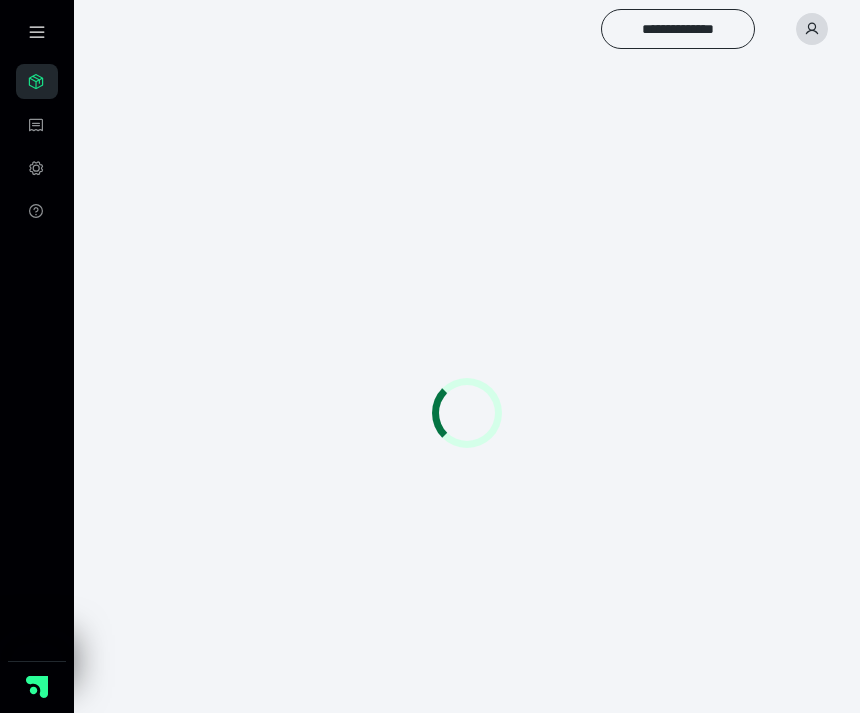 scroll, scrollTop: 0, scrollLeft: 0, axis: both 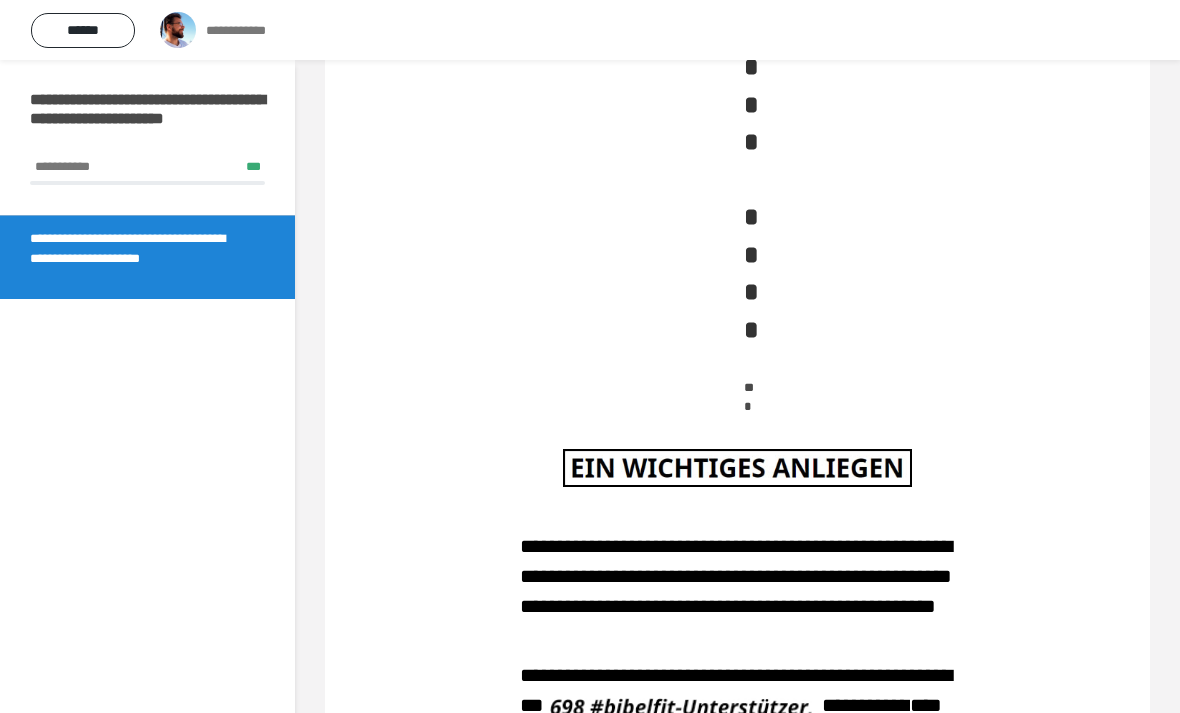 click at bounding box center (737, 468) 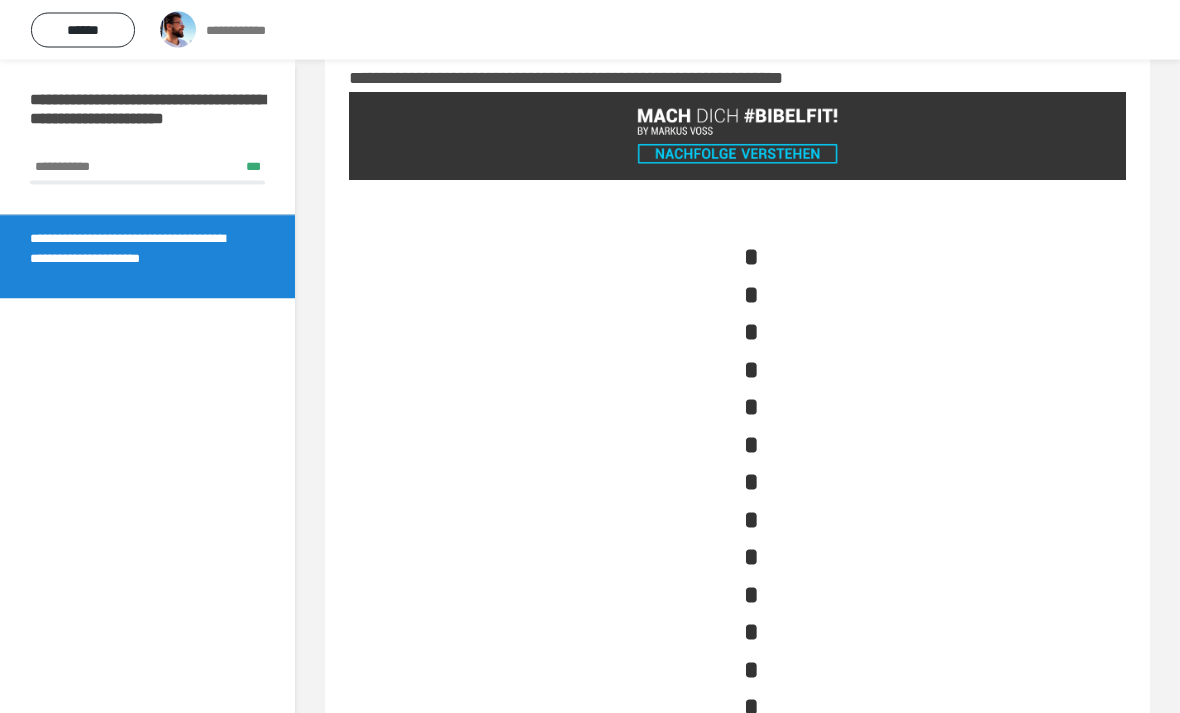 scroll, scrollTop: 0, scrollLeft: 0, axis: both 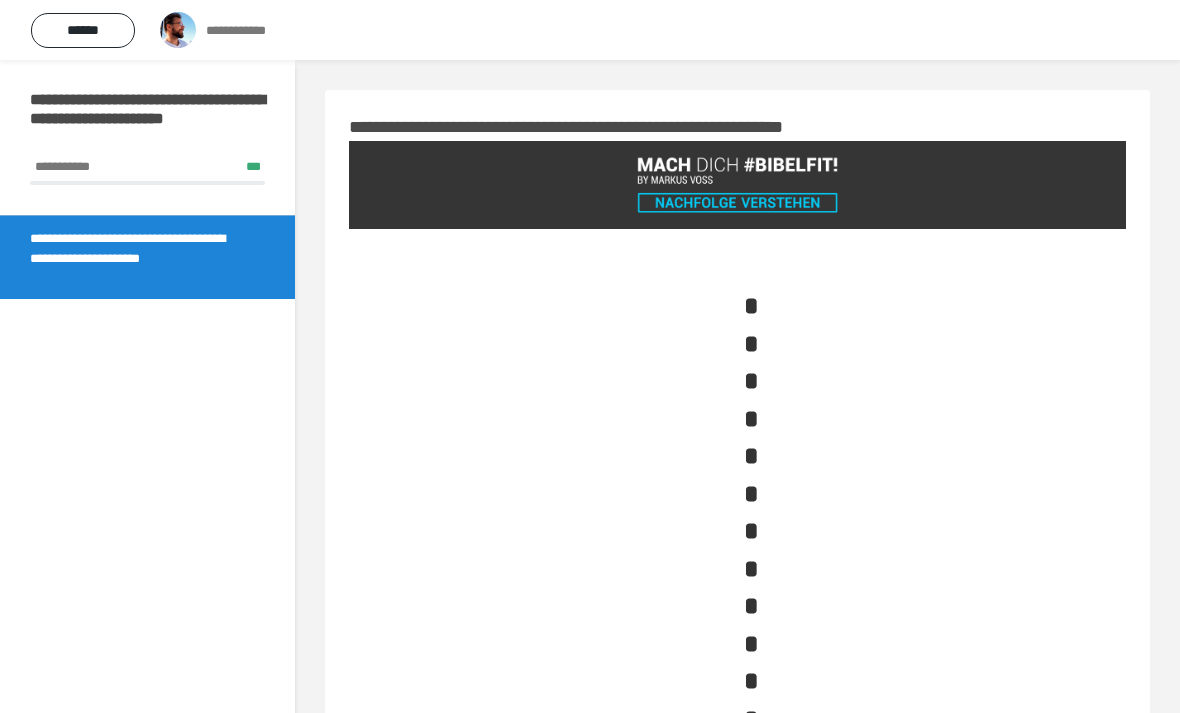 click at bounding box center [737, 185] 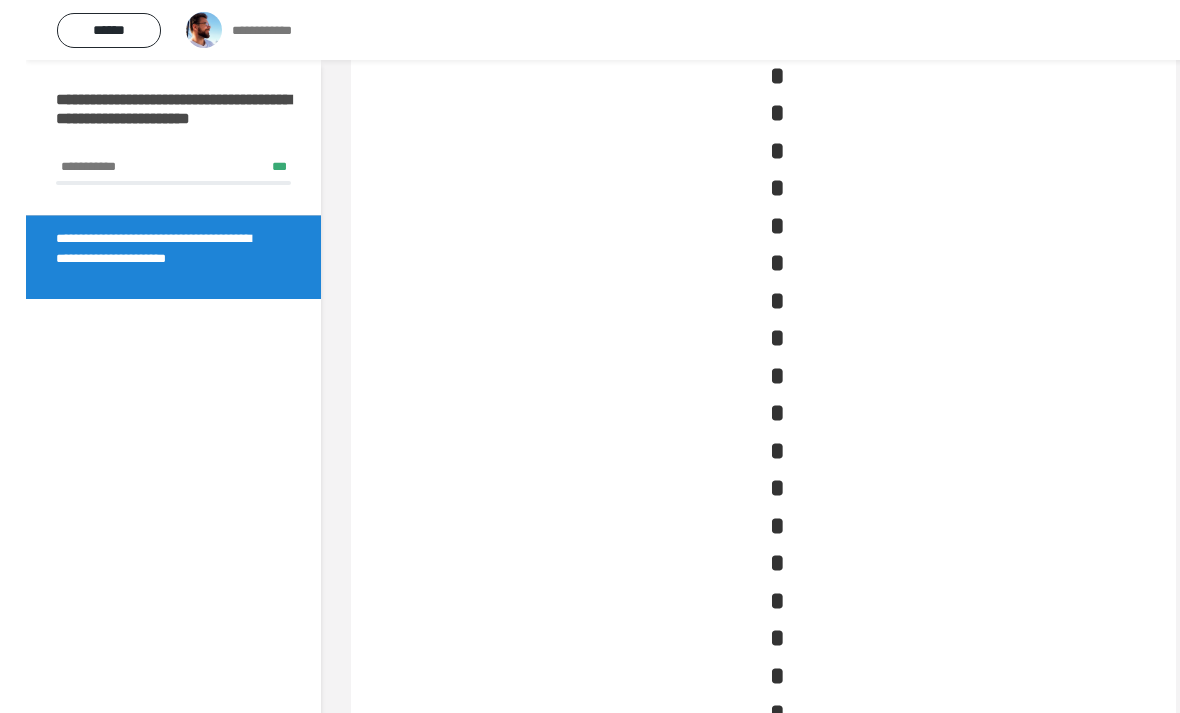 scroll, scrollTop: 1211, scrollLeft: 0, axis: vertical 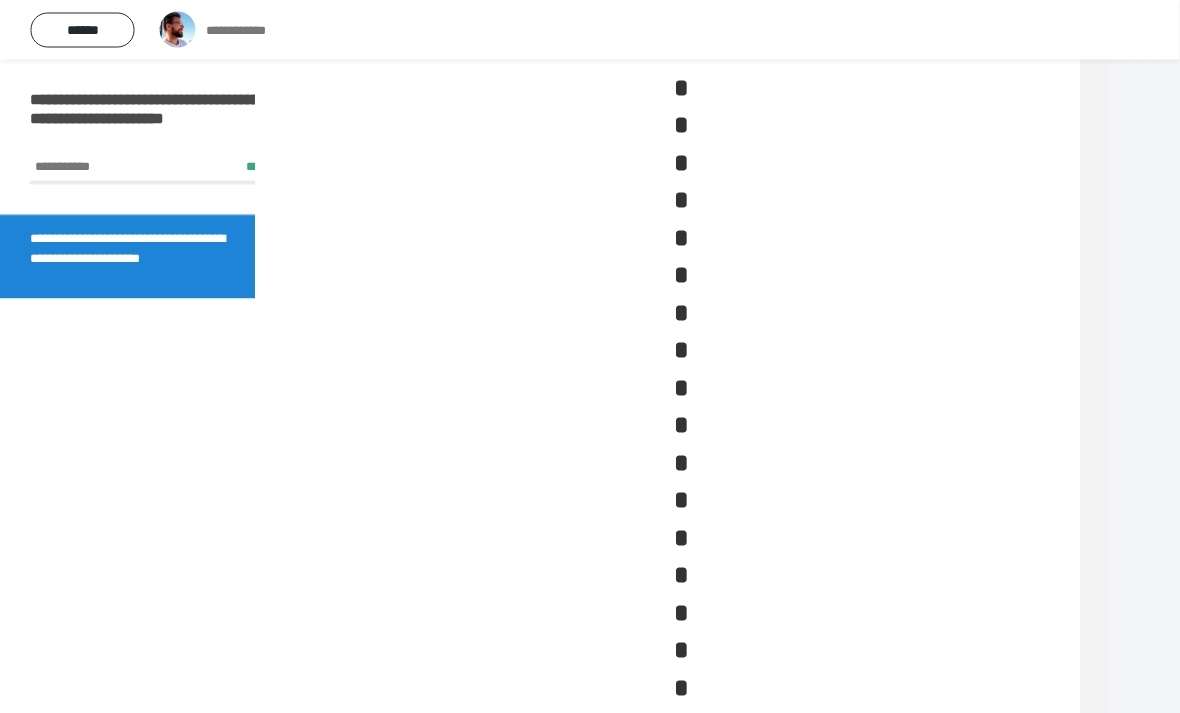 click on "**********" at bounding box center (675, -212) 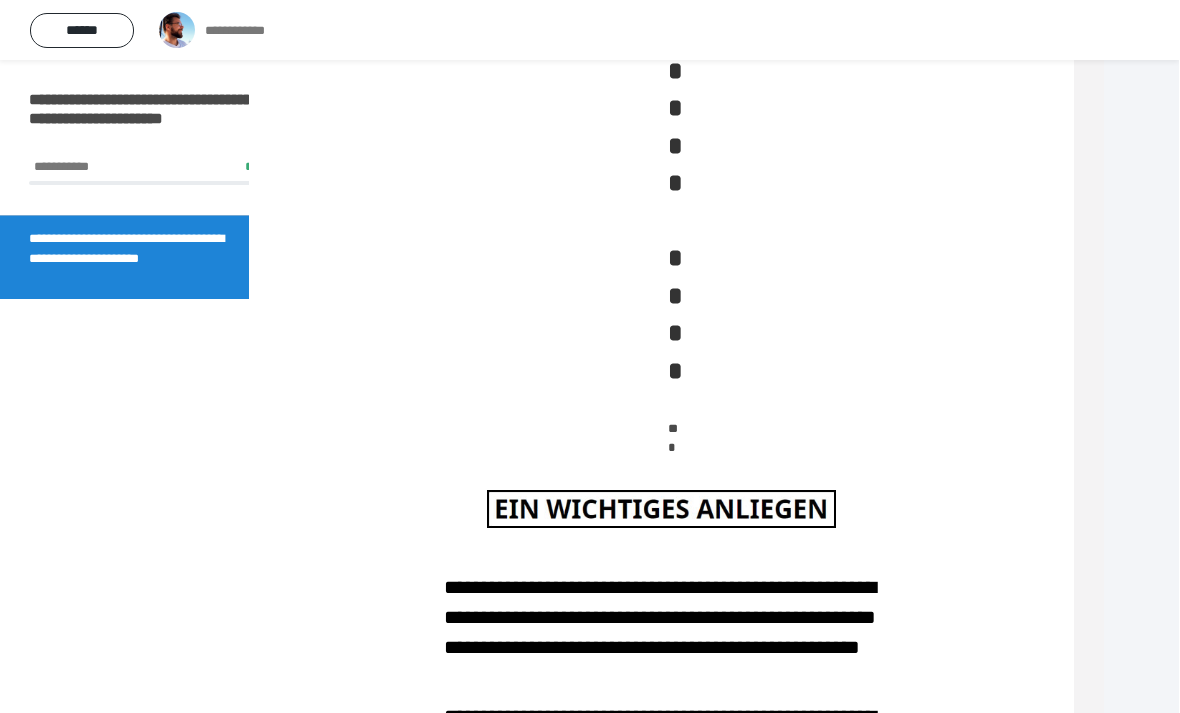 scroll, scrollTop: 2787, scrollLeft: 75, axis: both 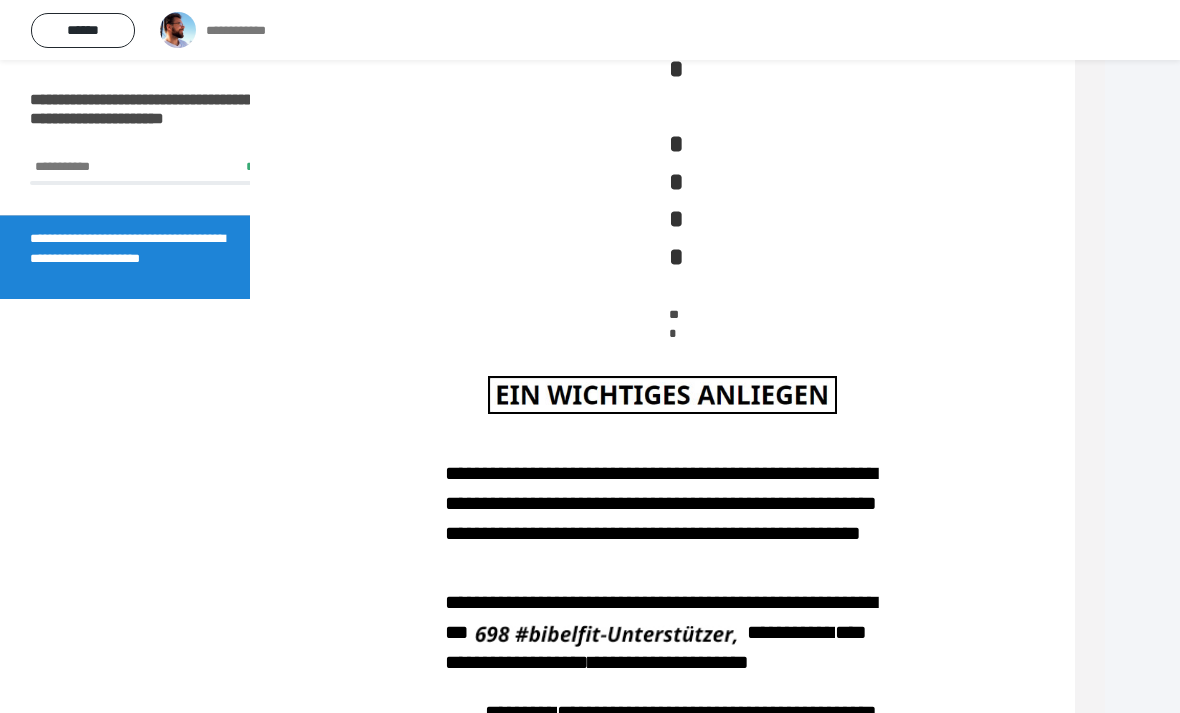 click at bounding box center (662, 395) 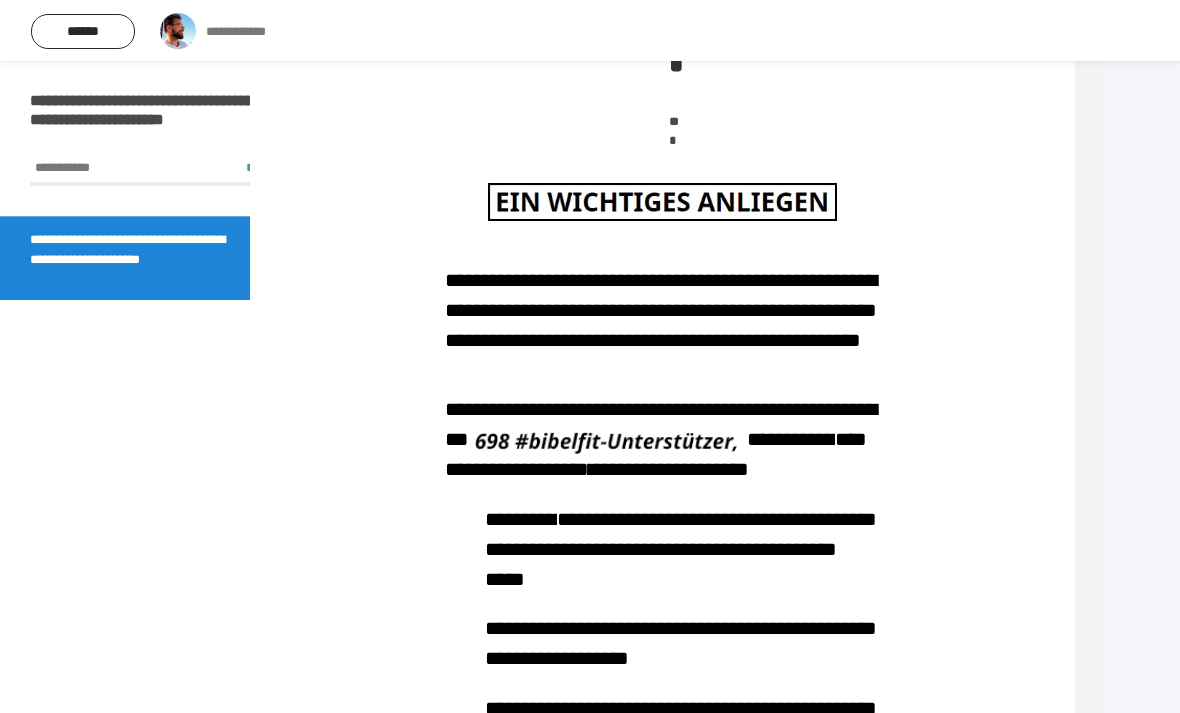 click at bounding box center (605, 442) 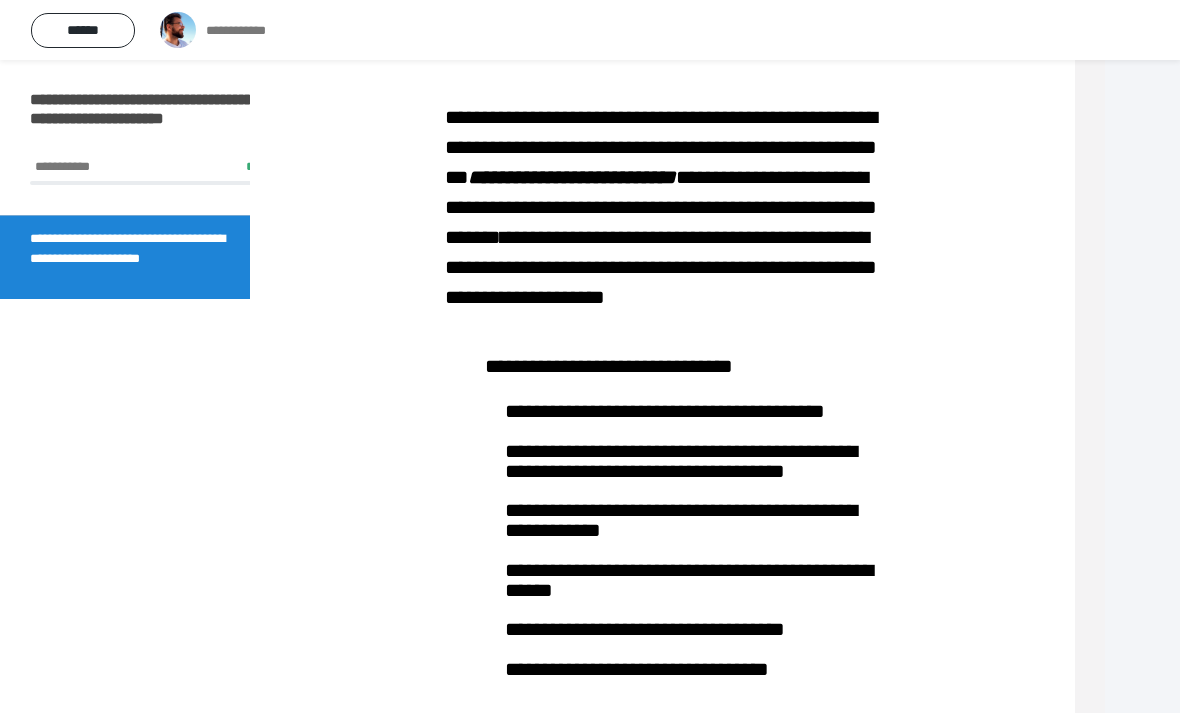 click on "**********" at bounding box center [609, 366] 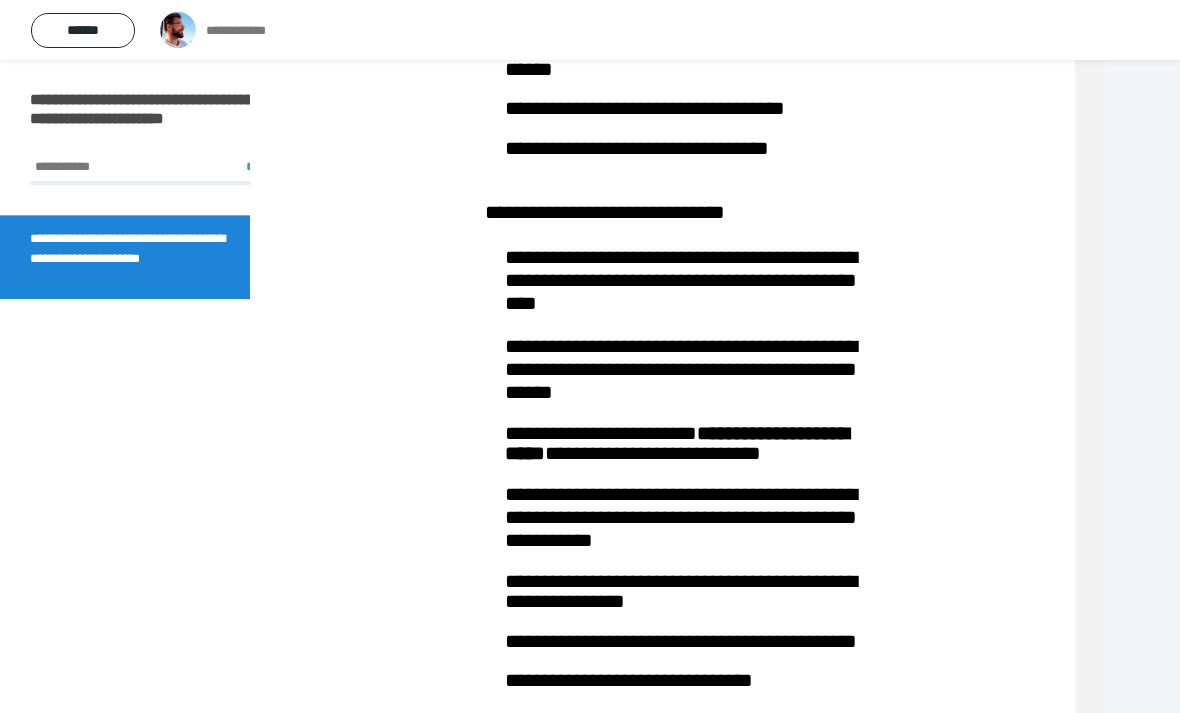 click on "**********" at bounding box center (662, -364) 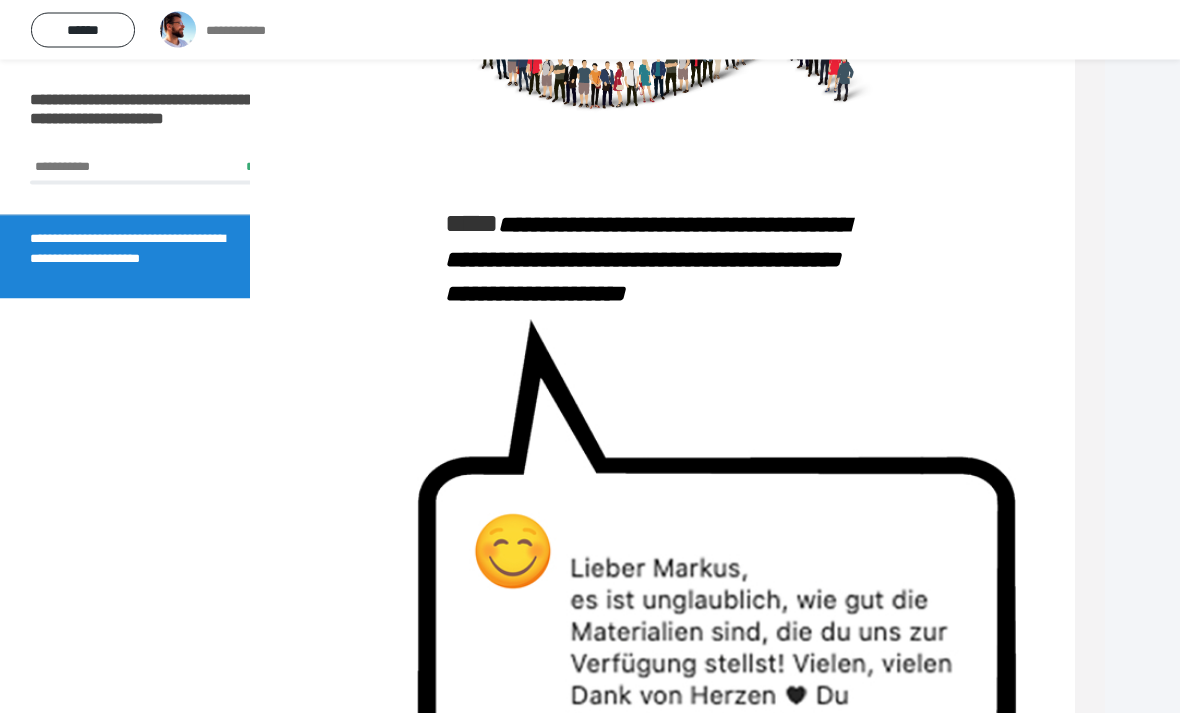 click on "**********" at bounding box center (647, 259) 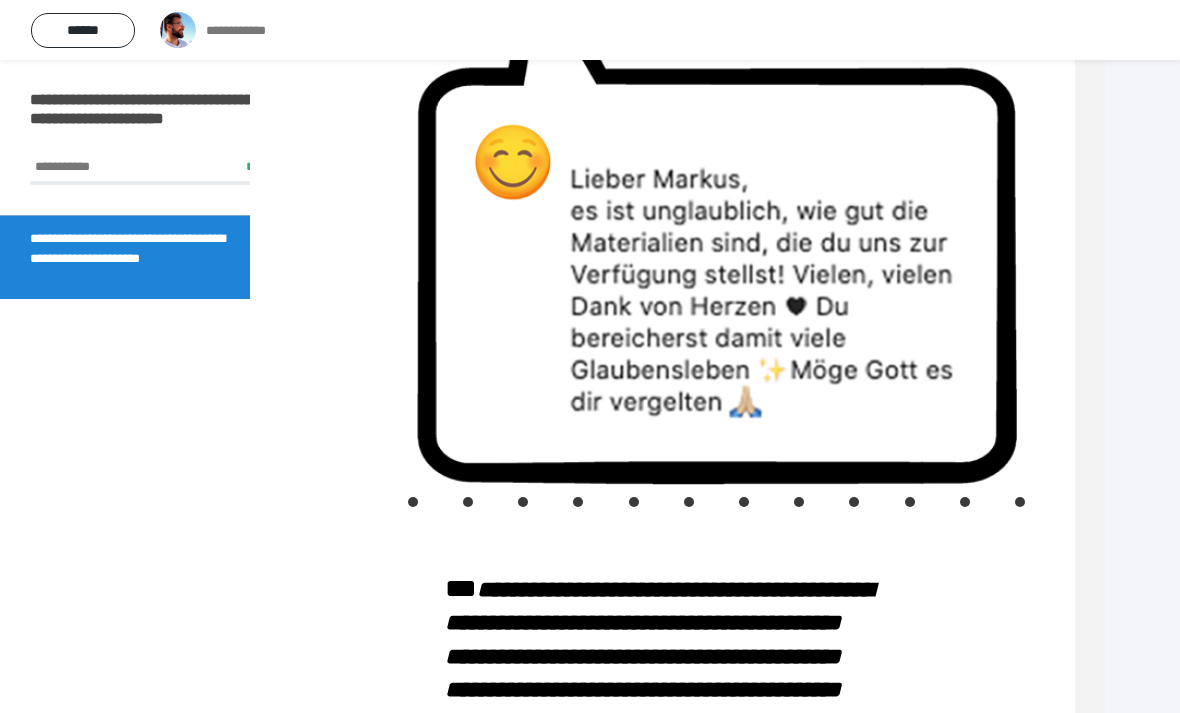 click at bounding box center [717, 207] 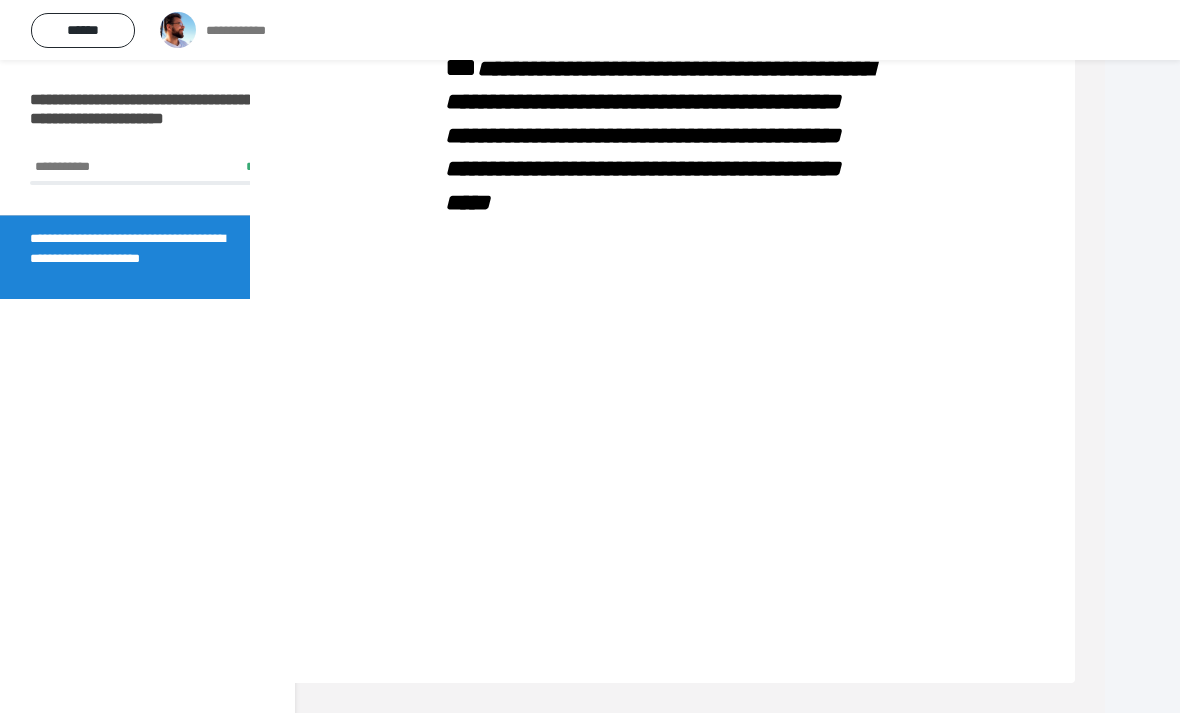 click on "**********" at bounding box center (662, 135) 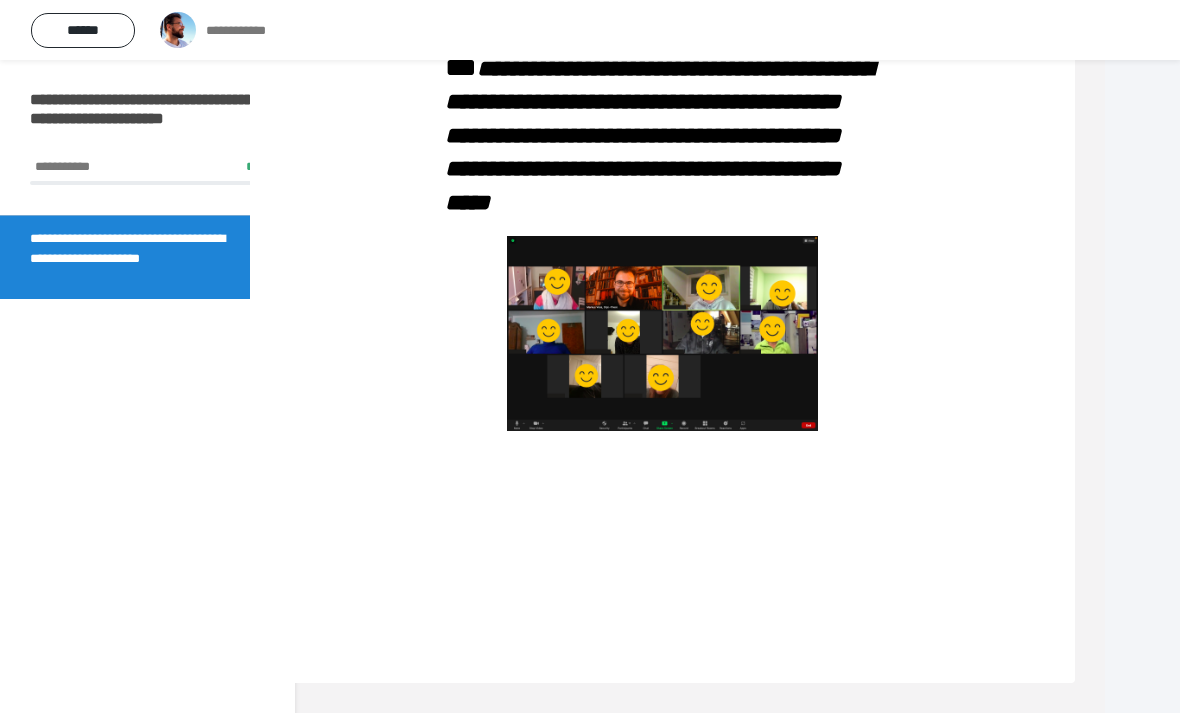 click at bounding box center [662, 333] 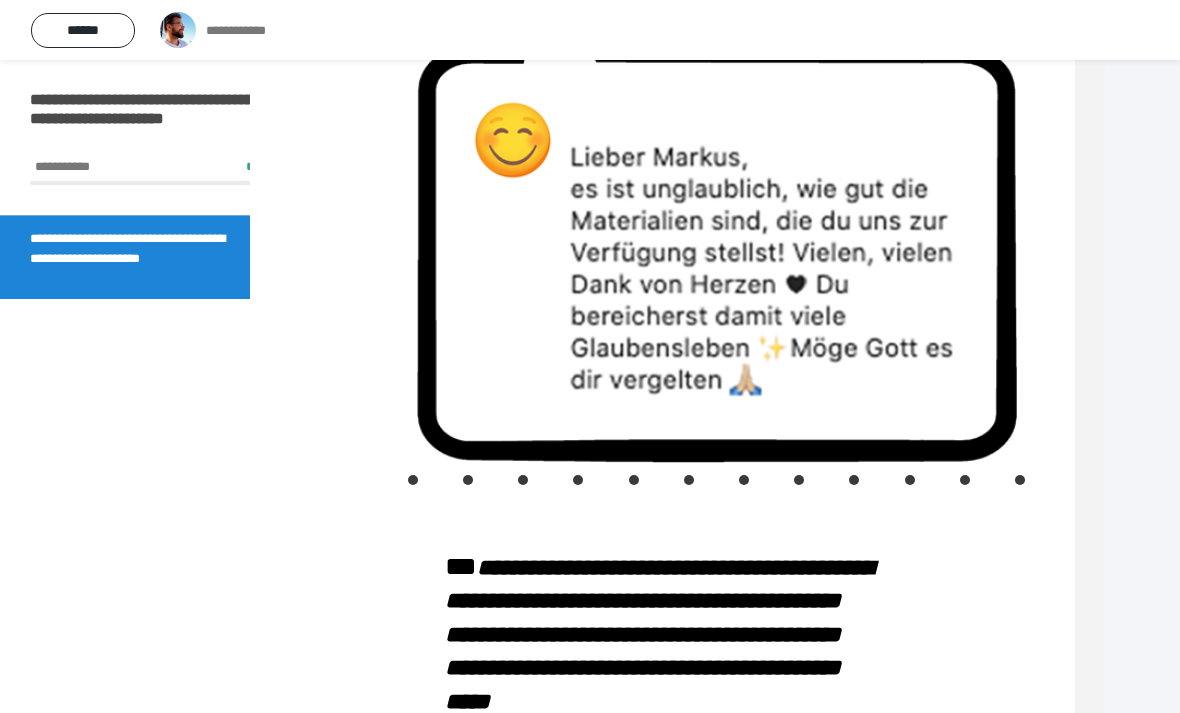 scroll, scrollTop: 6445, scrollLeft: 75, axis: both 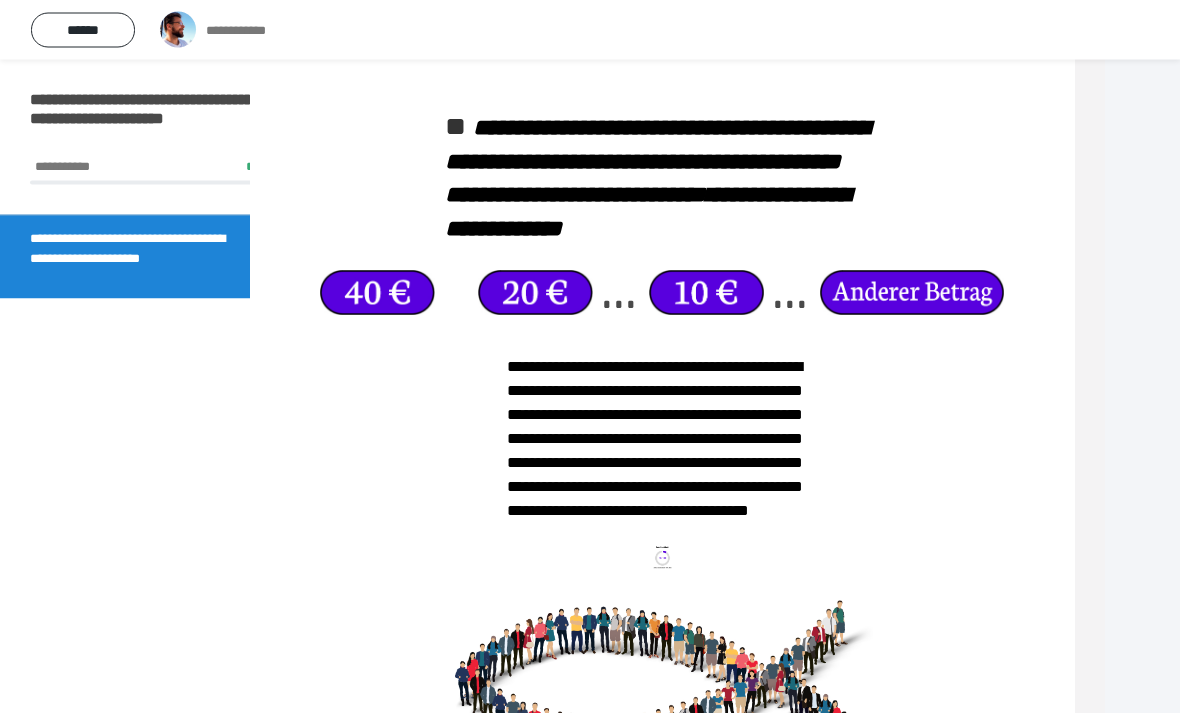 click on "**********" at bounding box center (147, 118) 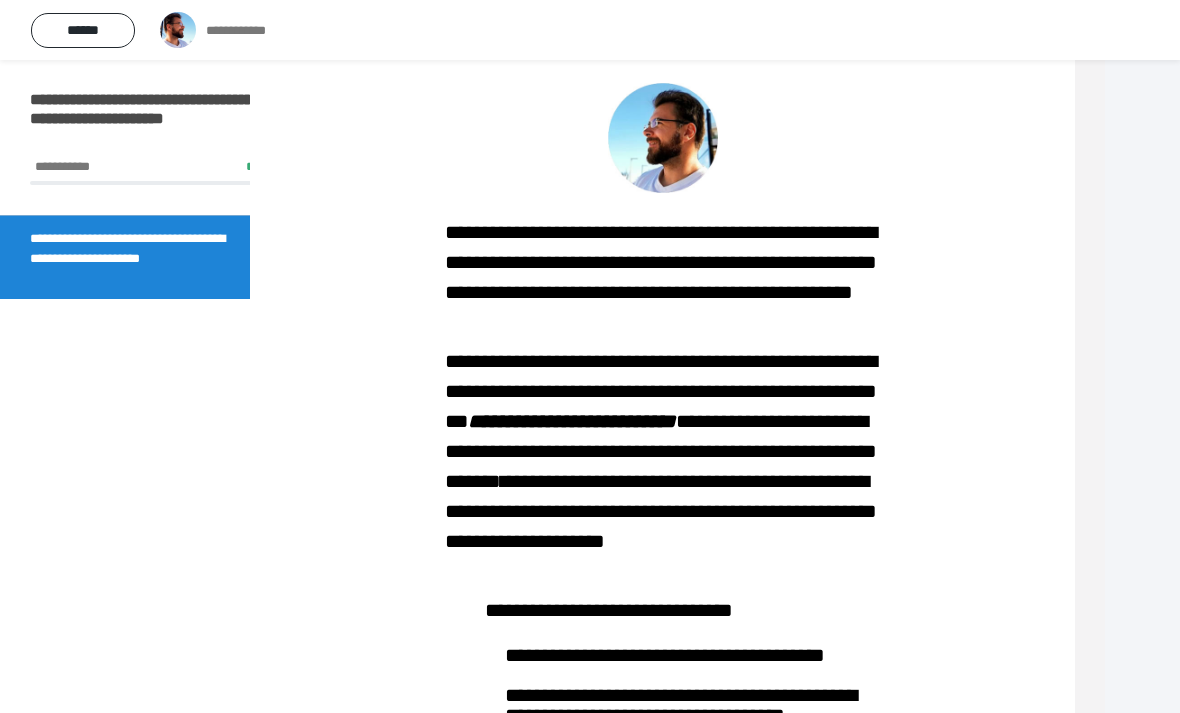 scroll, scrollTop: 3903, scrollLeft: 75, axis: both 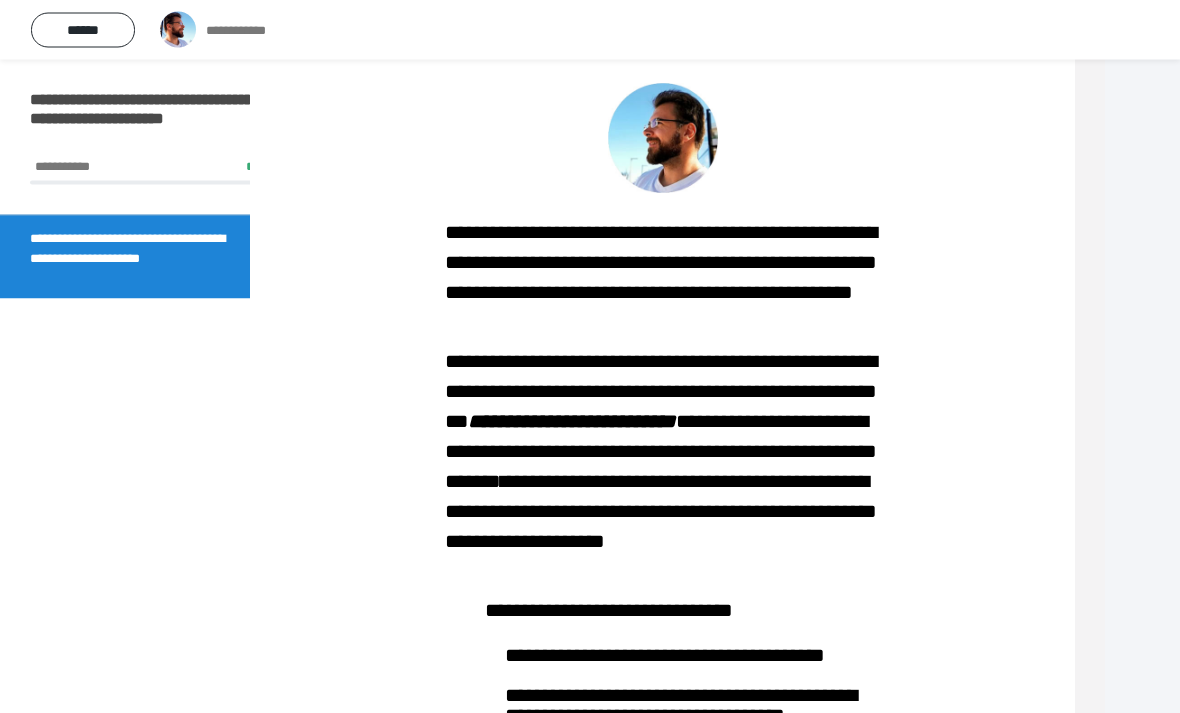 click on "**********" at bounding box center (572, 422) 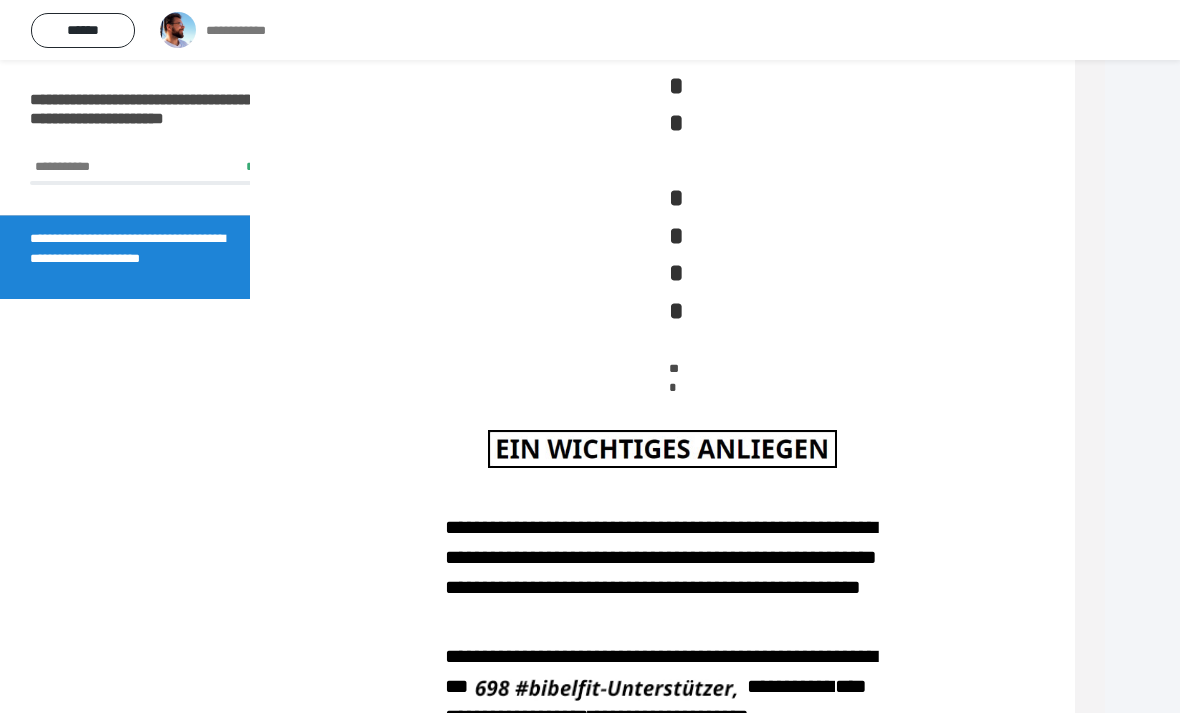 click at bounding box center [662, 449] 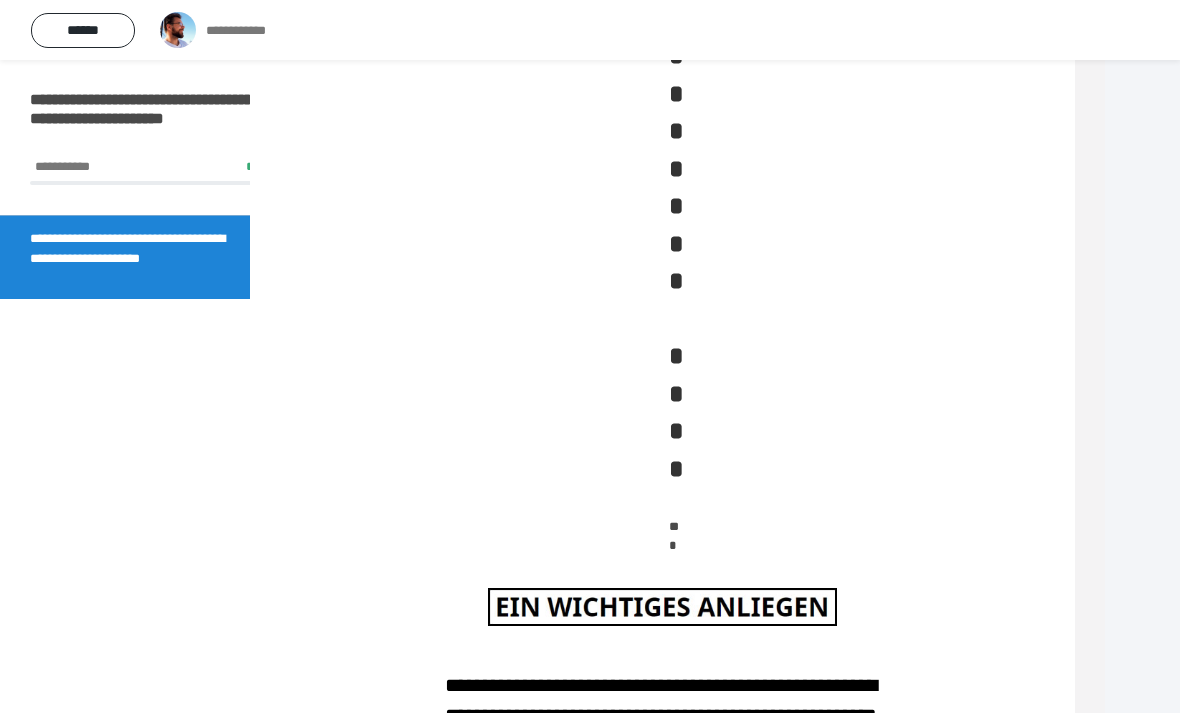 scroll, scrollTop: 2576, scrollLeft: 75, axis: both 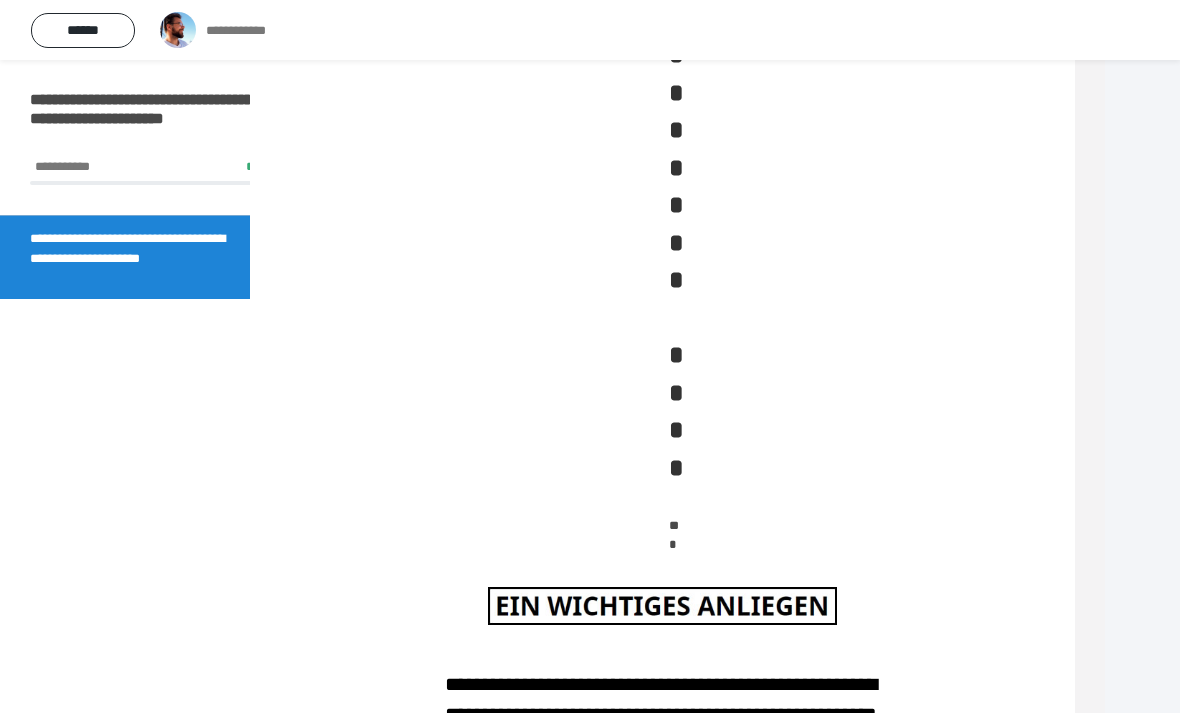 click on "**********" at bounding box center [669, -883] 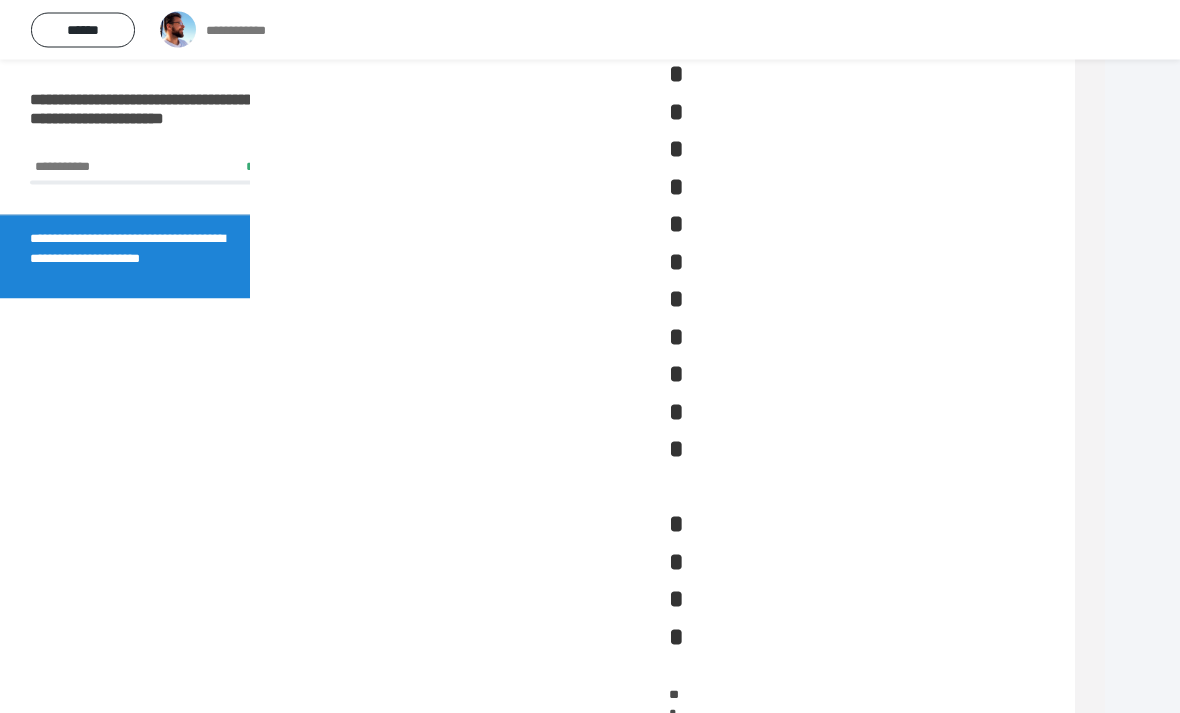click on "**********" at bounding box center (669, -713) 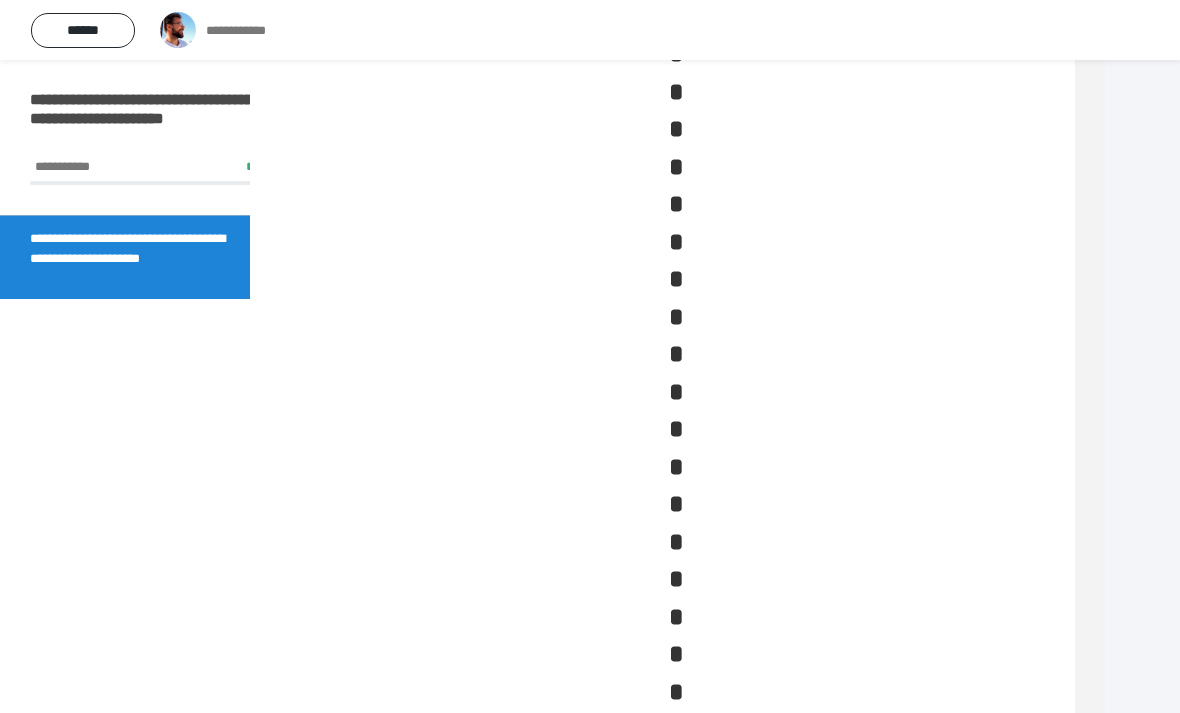 click on "**********" at bounding box center [676, 278] 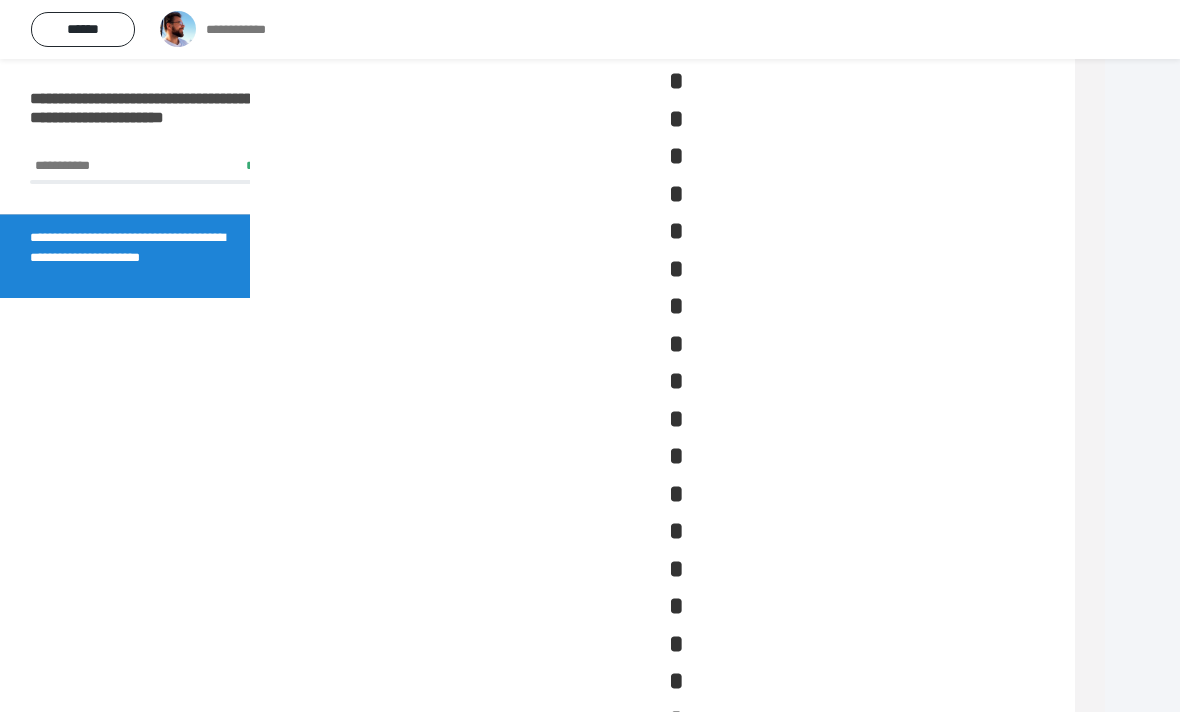 click on "**********" at bounding box center [676, 456] 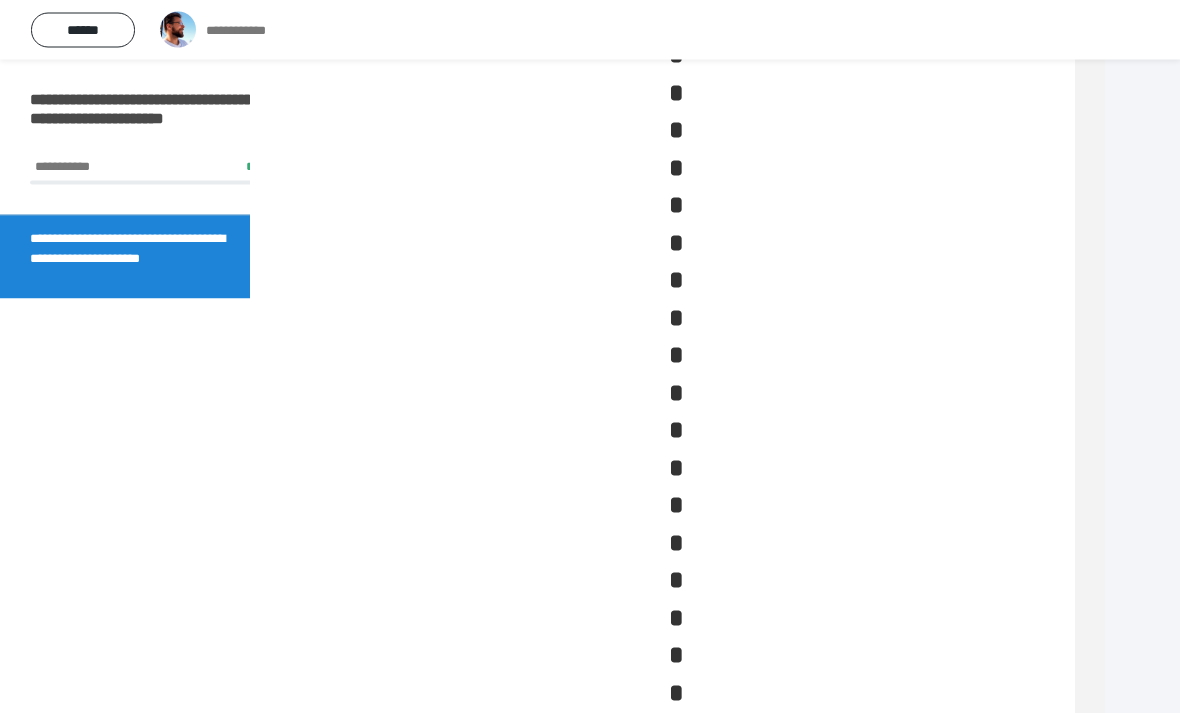 click on "**********" at bounding box center [676, 880] 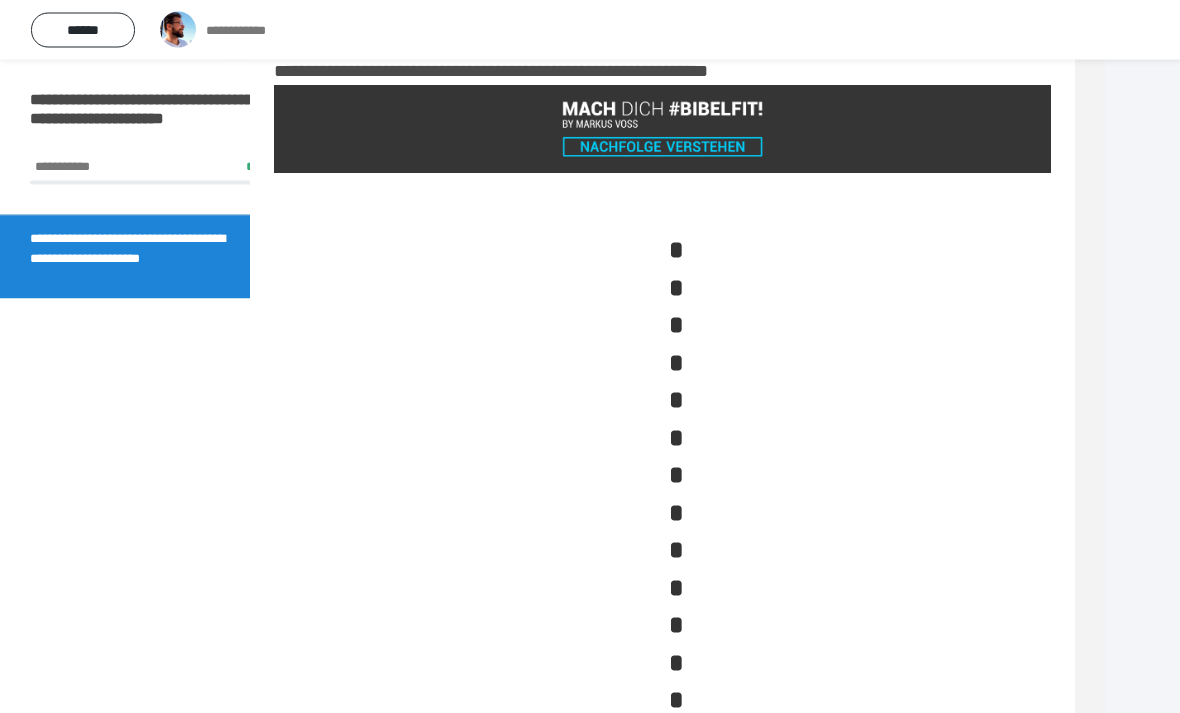 scroll, scrollTop: 0, scrollLeft: 75, axis: horizontal 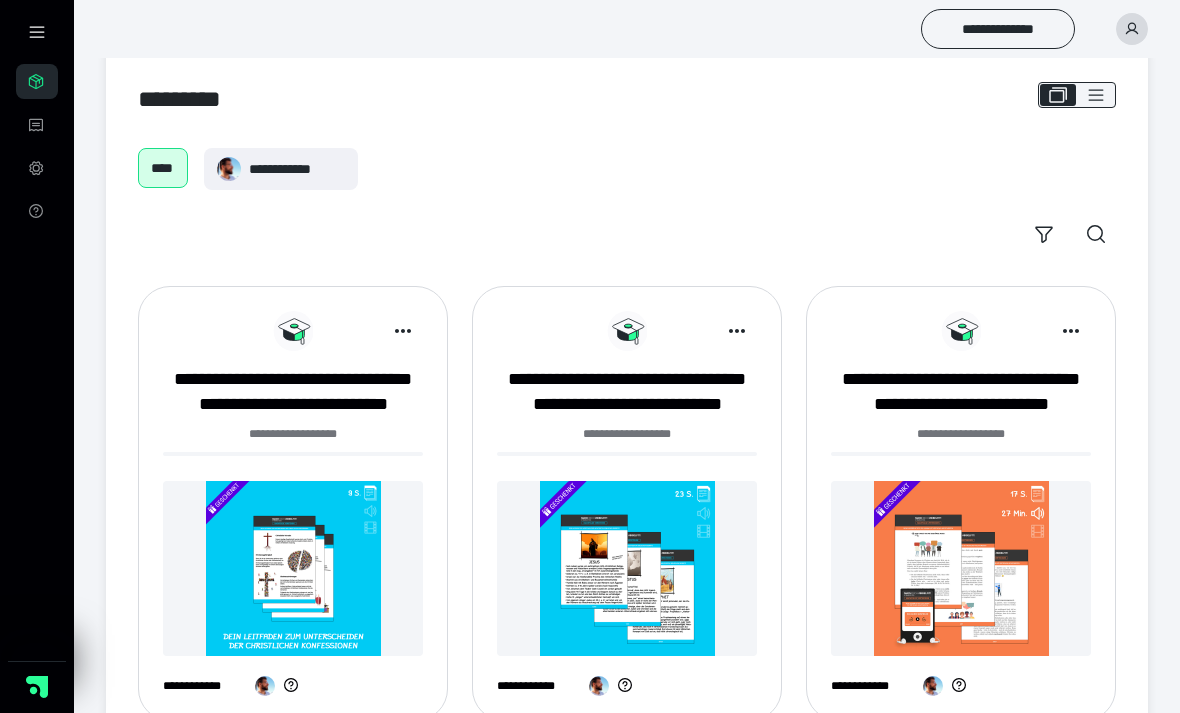 click at bounding box center (293, 568) 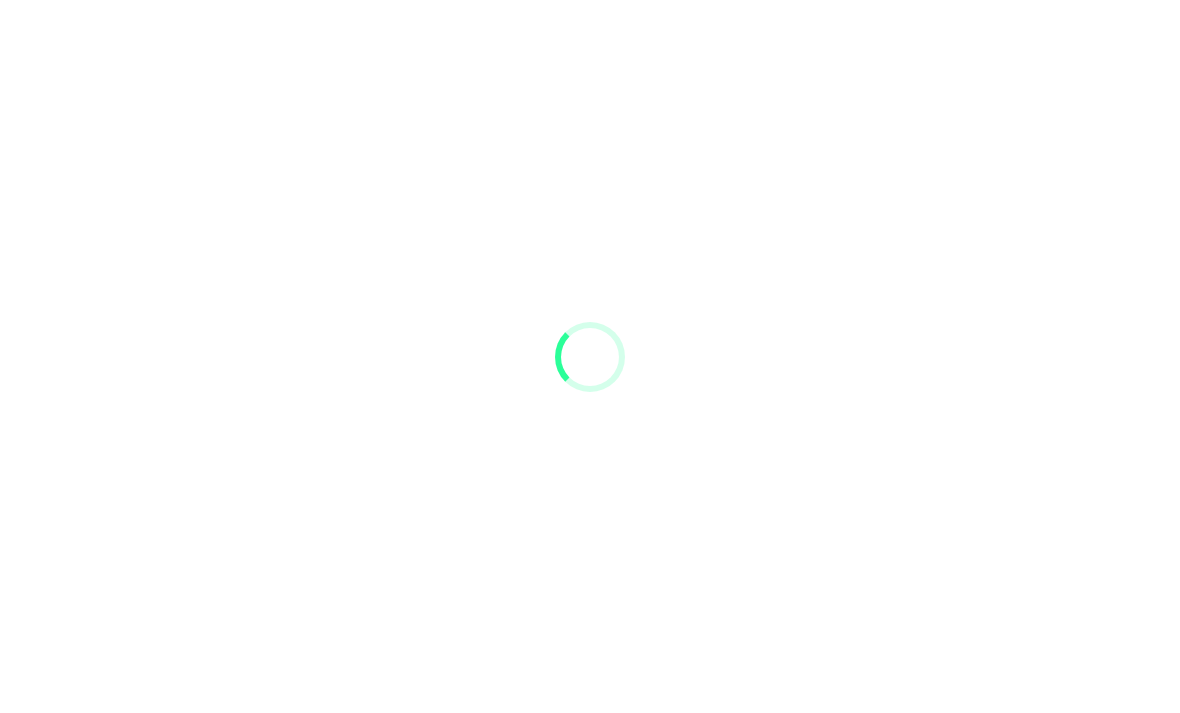 scroll, scrollTop: 0, scrollLeft: 0, axis: both 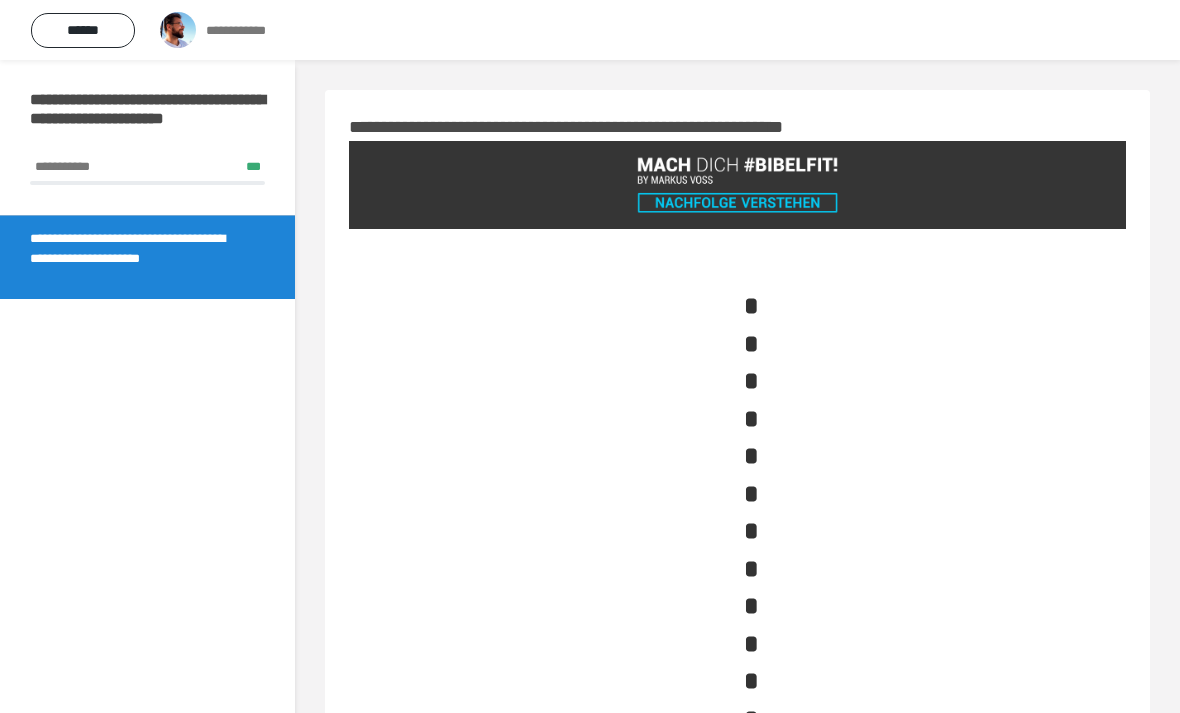 click on "**********" at bounding box center [624, 127] 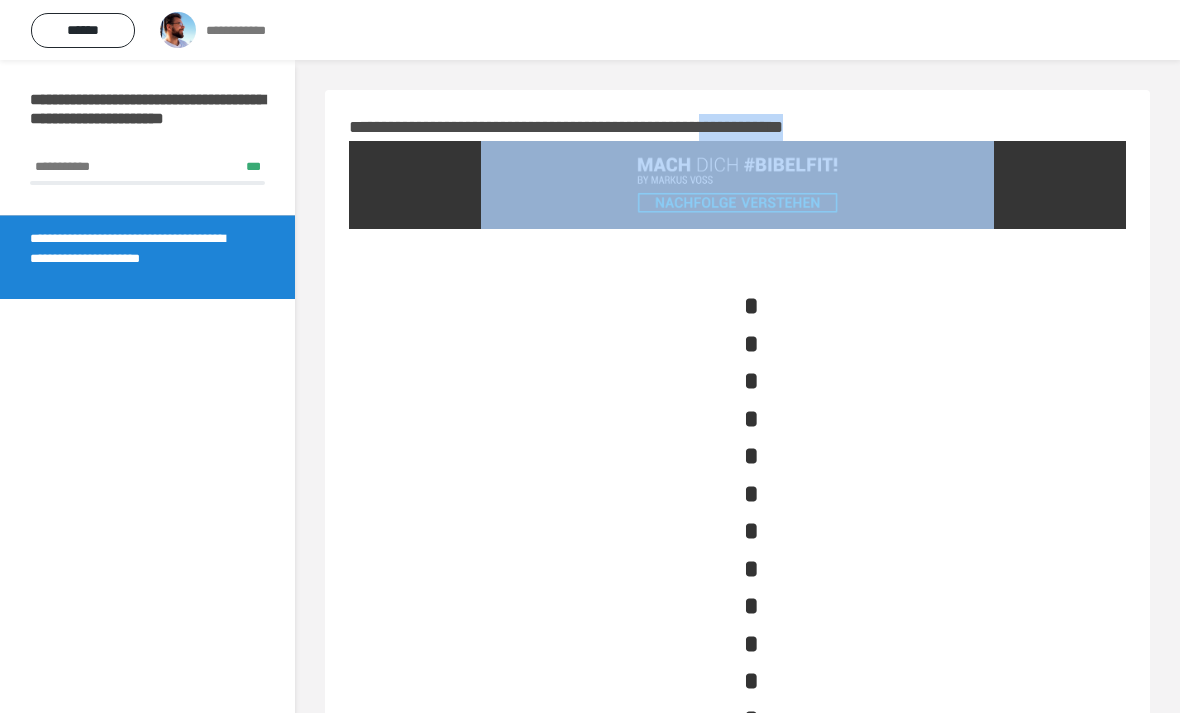 click on "**********" at bounding box center (147, 416) 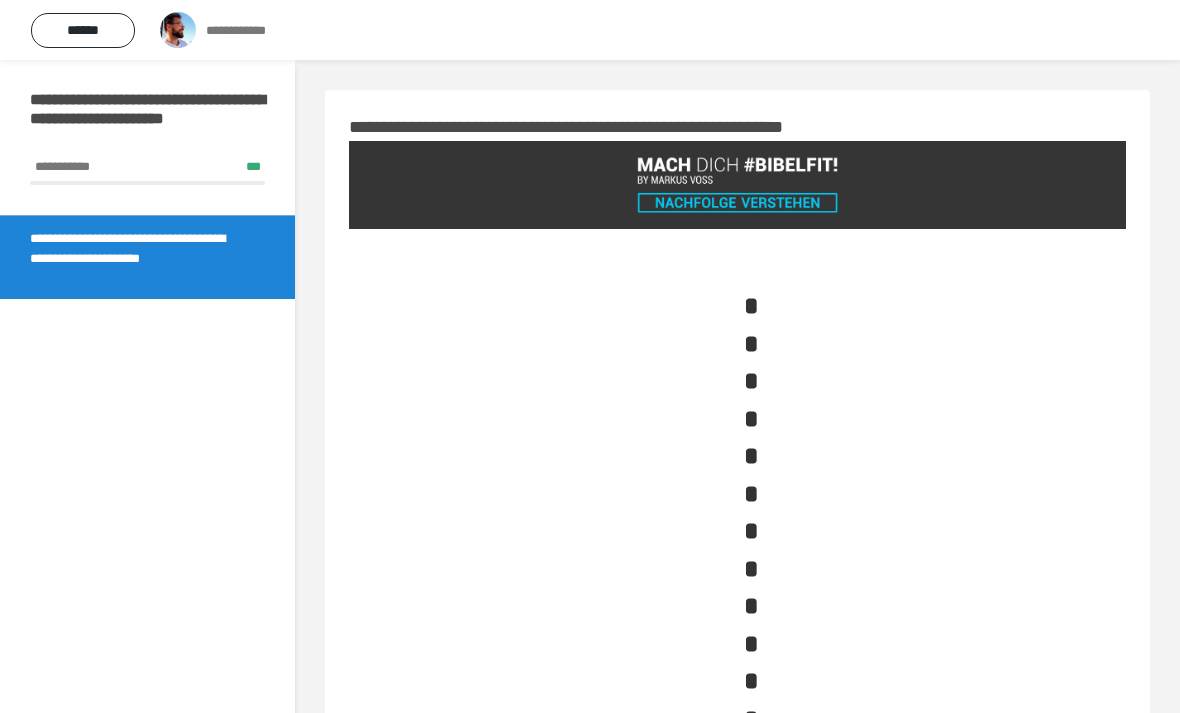click on "**********" at bounding box center [737, 3767] 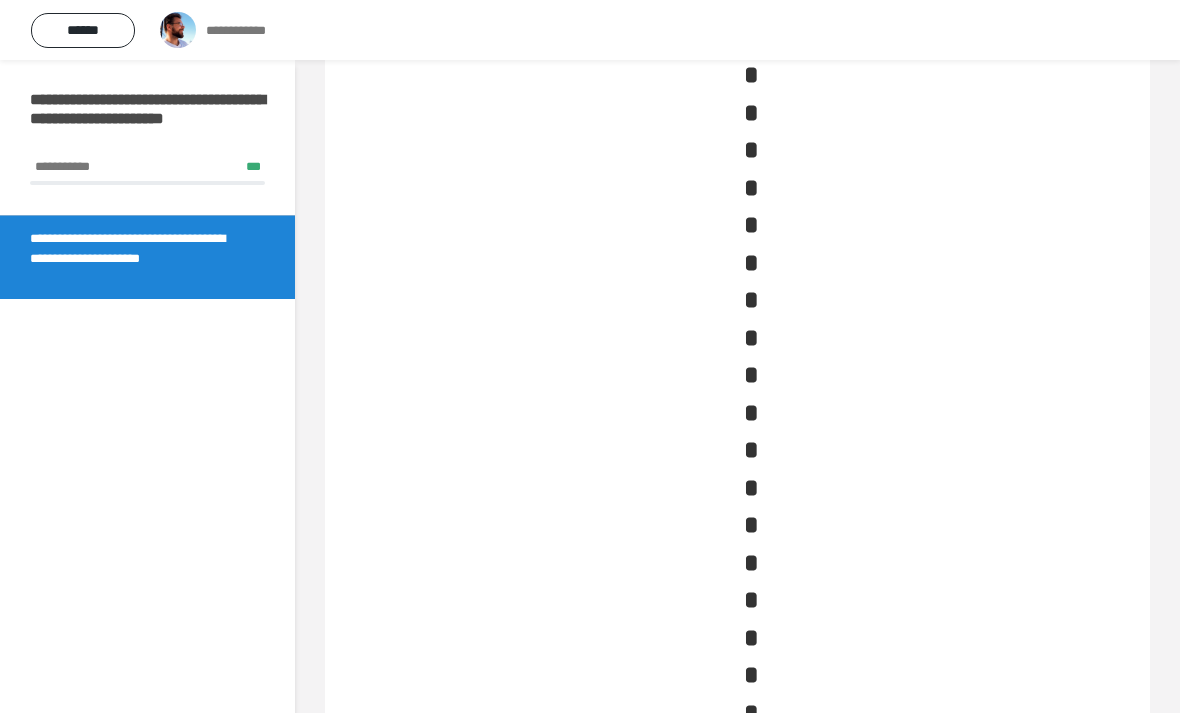 scroll, scrollTop: 1506, scrollLeft: 0, axis: vertical 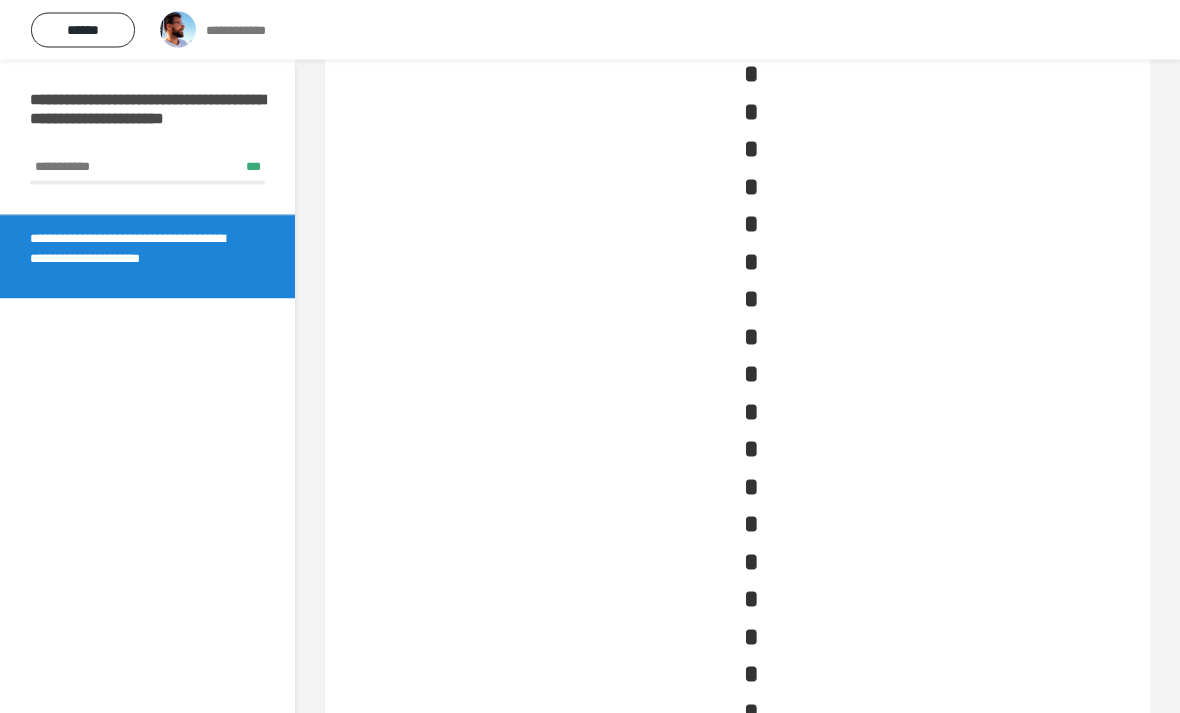 click on "**********" at bounding box center (751, 93) 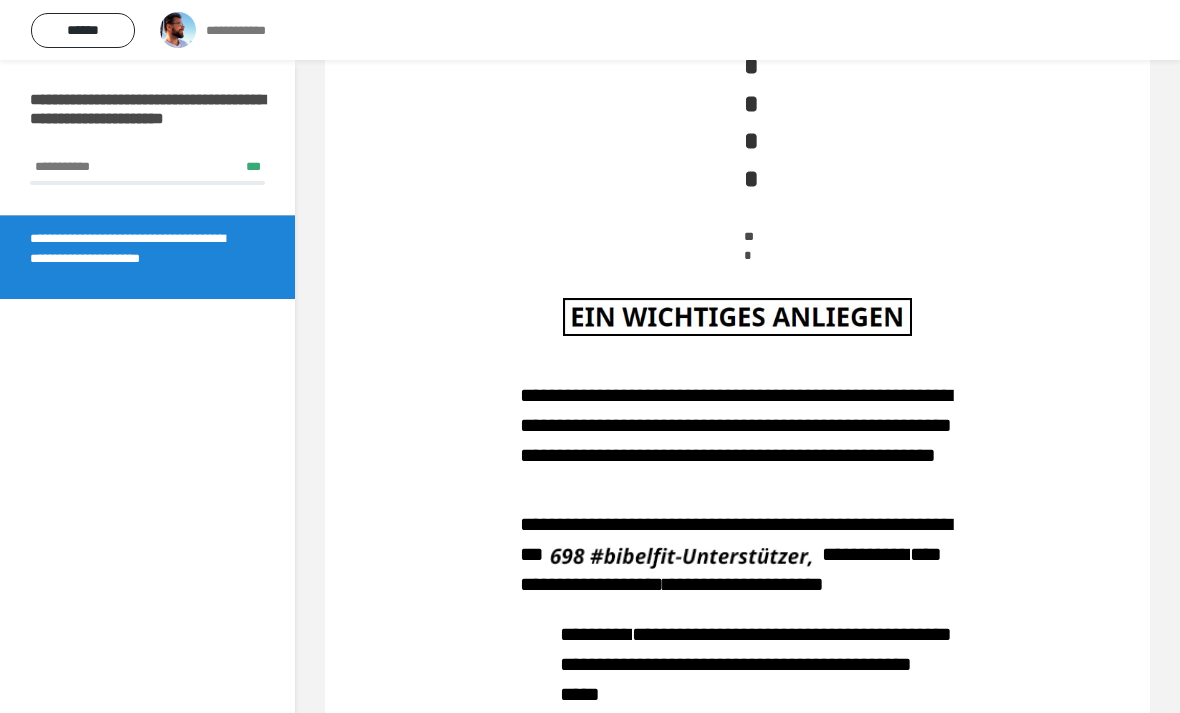 click at bounding box center (737, 317) 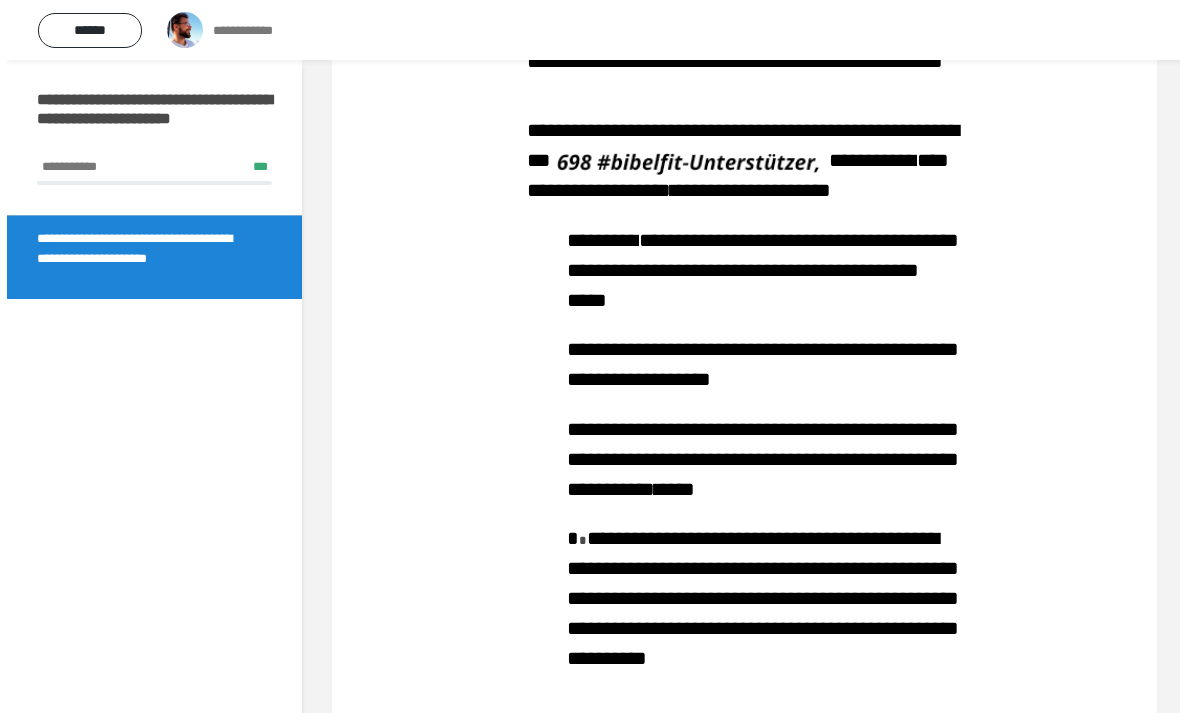 scroll, scrollTop: 3390, scrollLeft: 0, axis: vertical 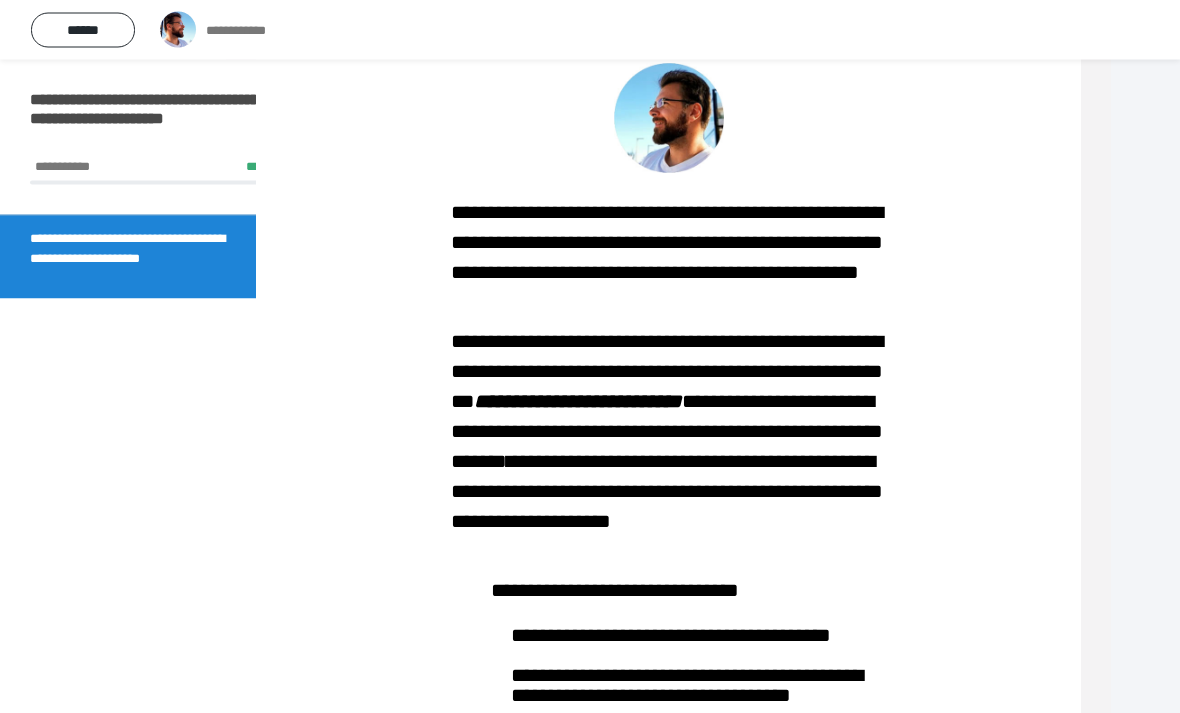 click at bounding box center [669, 119] 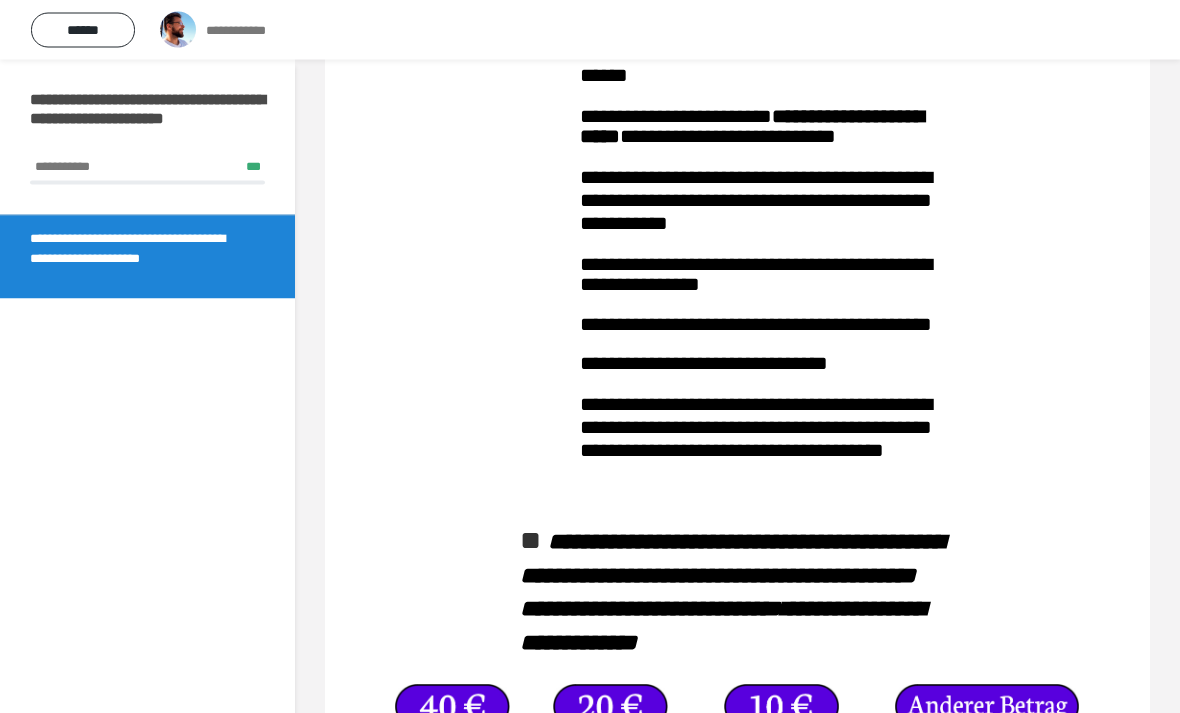 scroll, scrollTop: 4988, scrollLeft: 0, axis: vertical 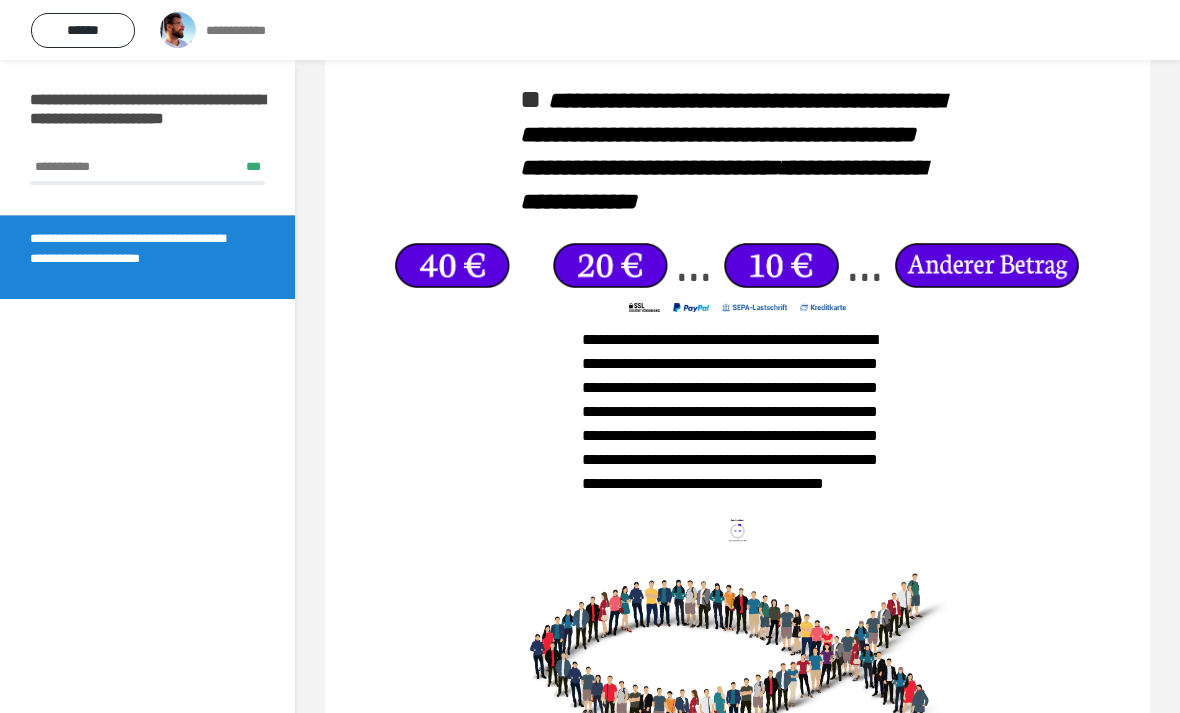 click on "**********" at bounding box center [732, 151] 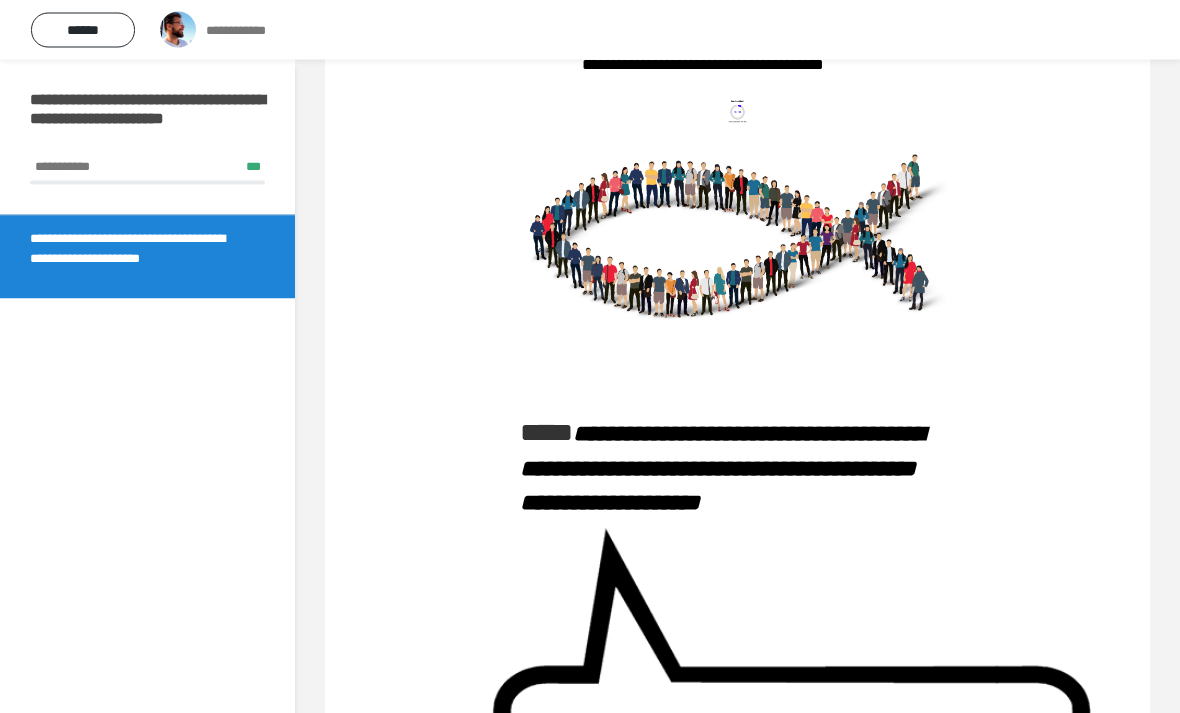 click on "**********" at bounding box center (730, -7) 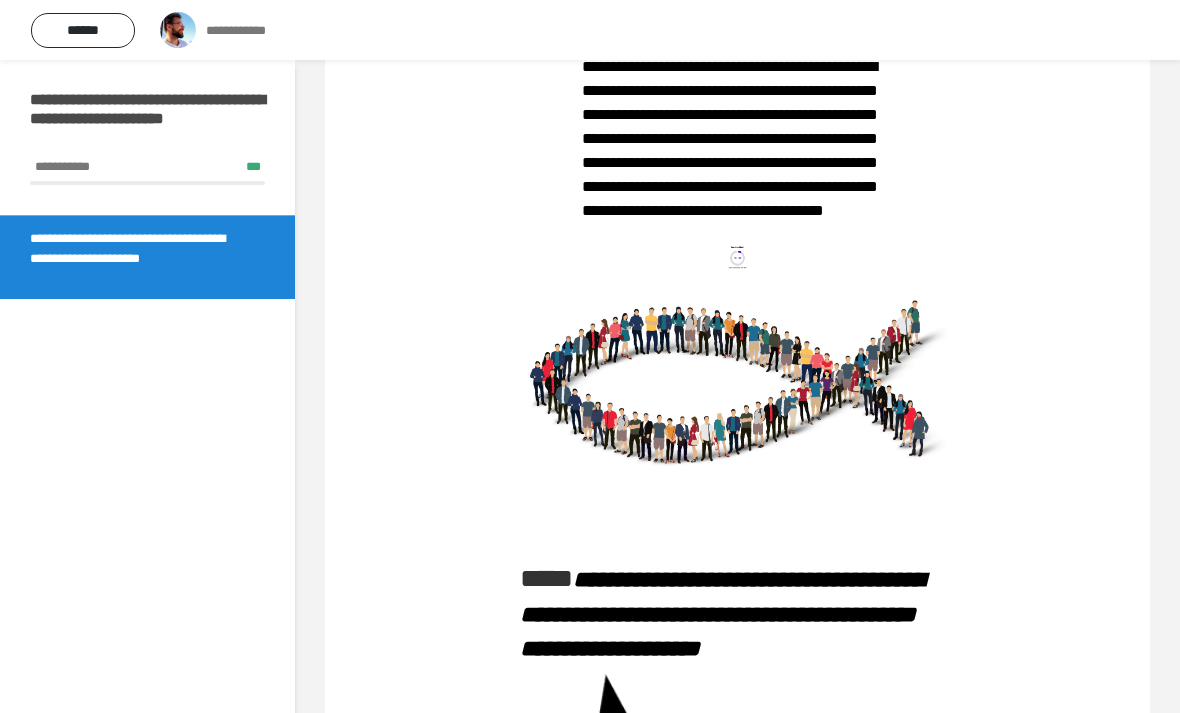 scroll, scrollTop: 5692, scrollLeft: 0, axis: vertical 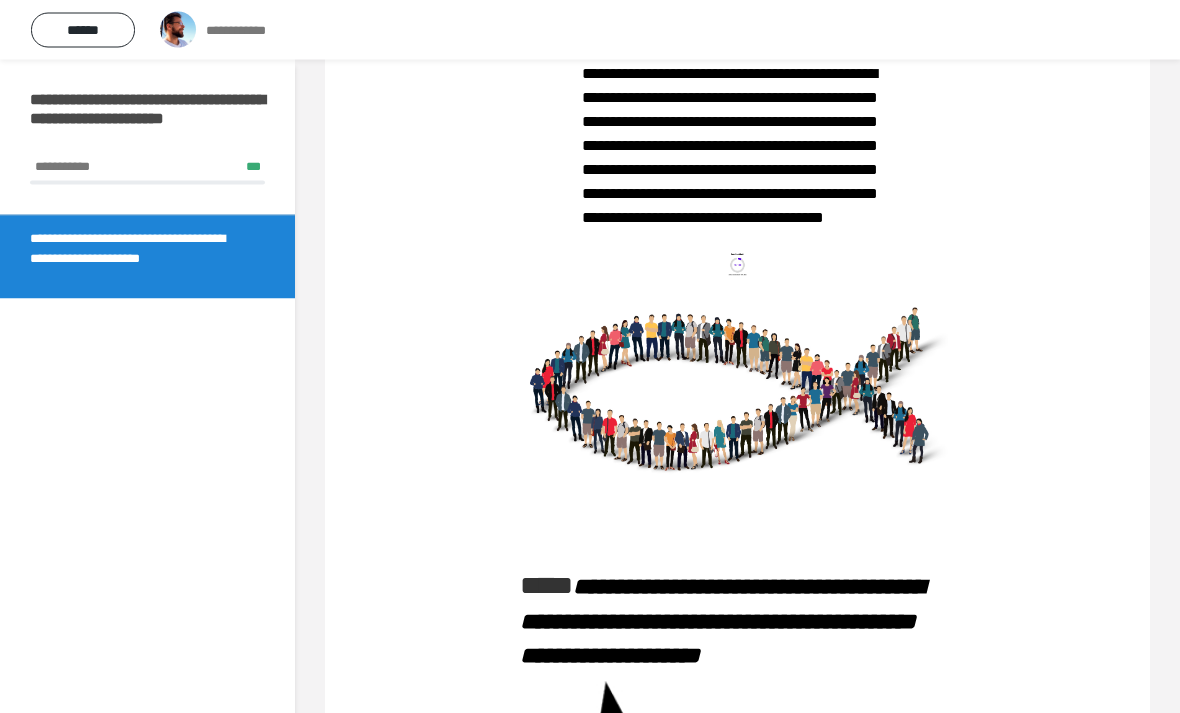 click at bounding box center [781, 0] 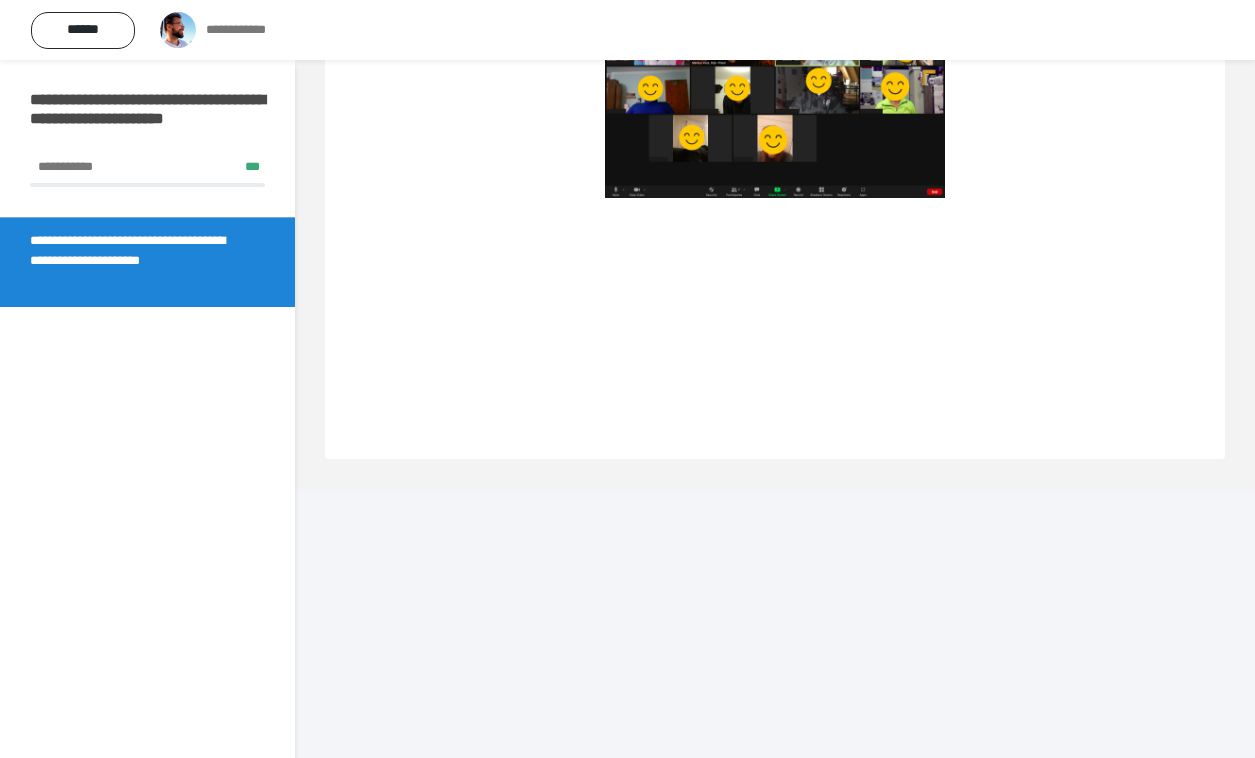 click on "**********" at bounding box center [774, -101] 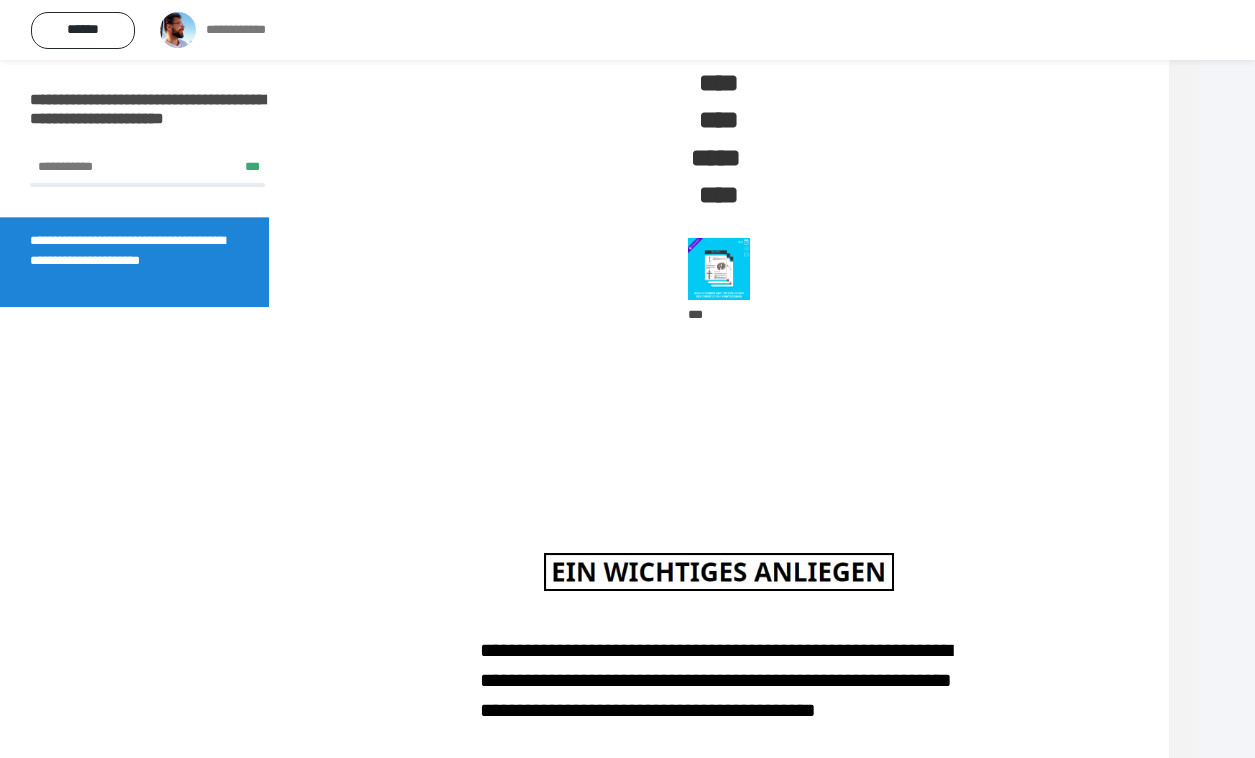 scroll, scrollTop: 758, scrollLeft: 56, axis: both 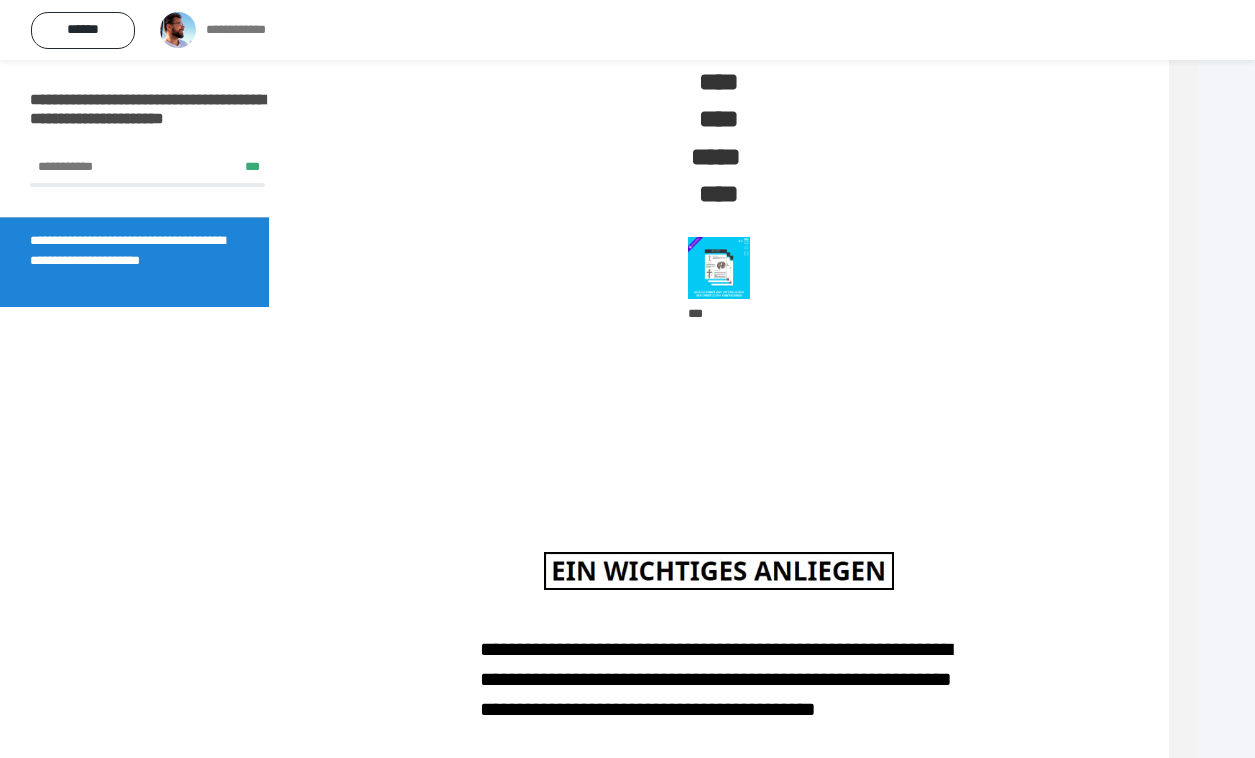 click at bounding box center (719, 268) 